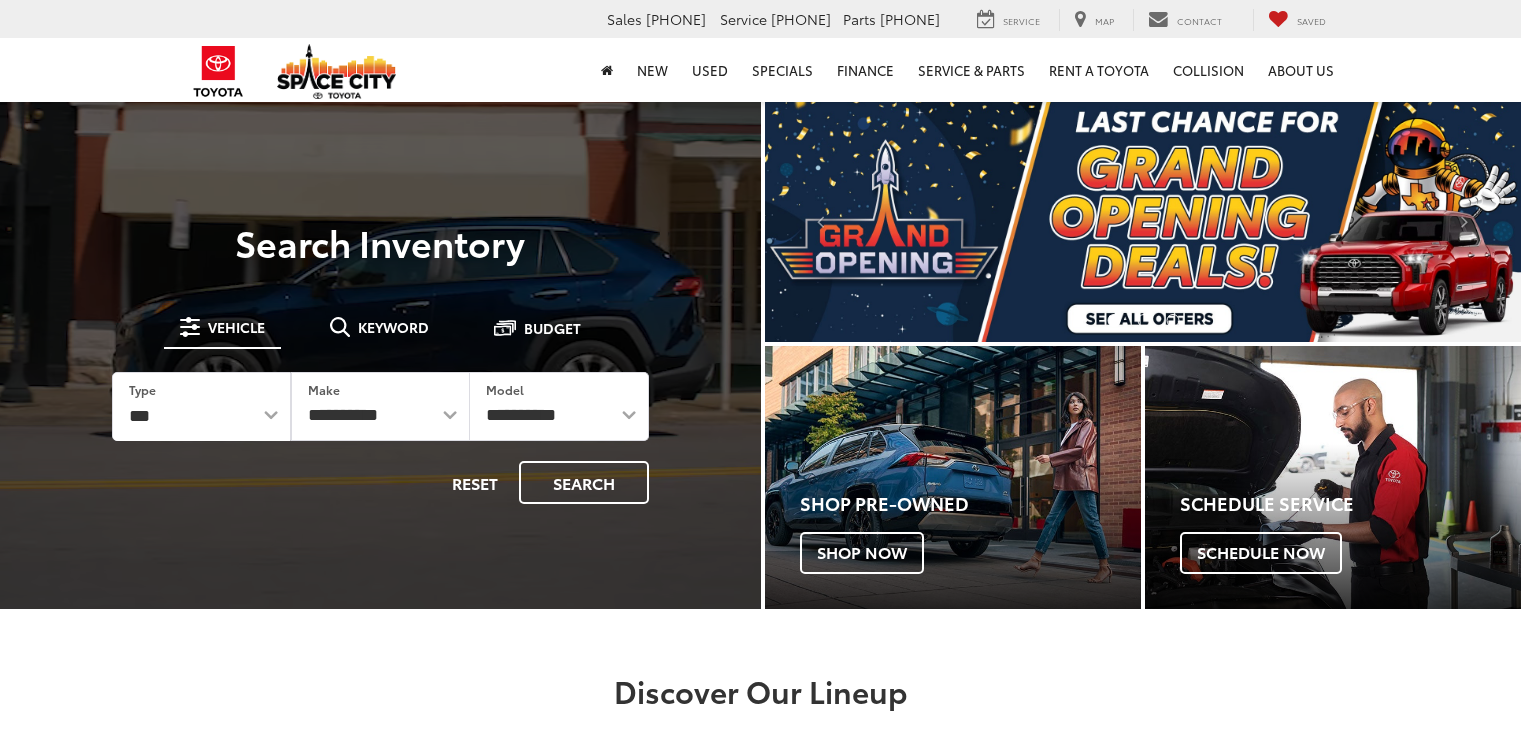 scroll, scrollTop: 0, scrollLeft: 0, axis: both 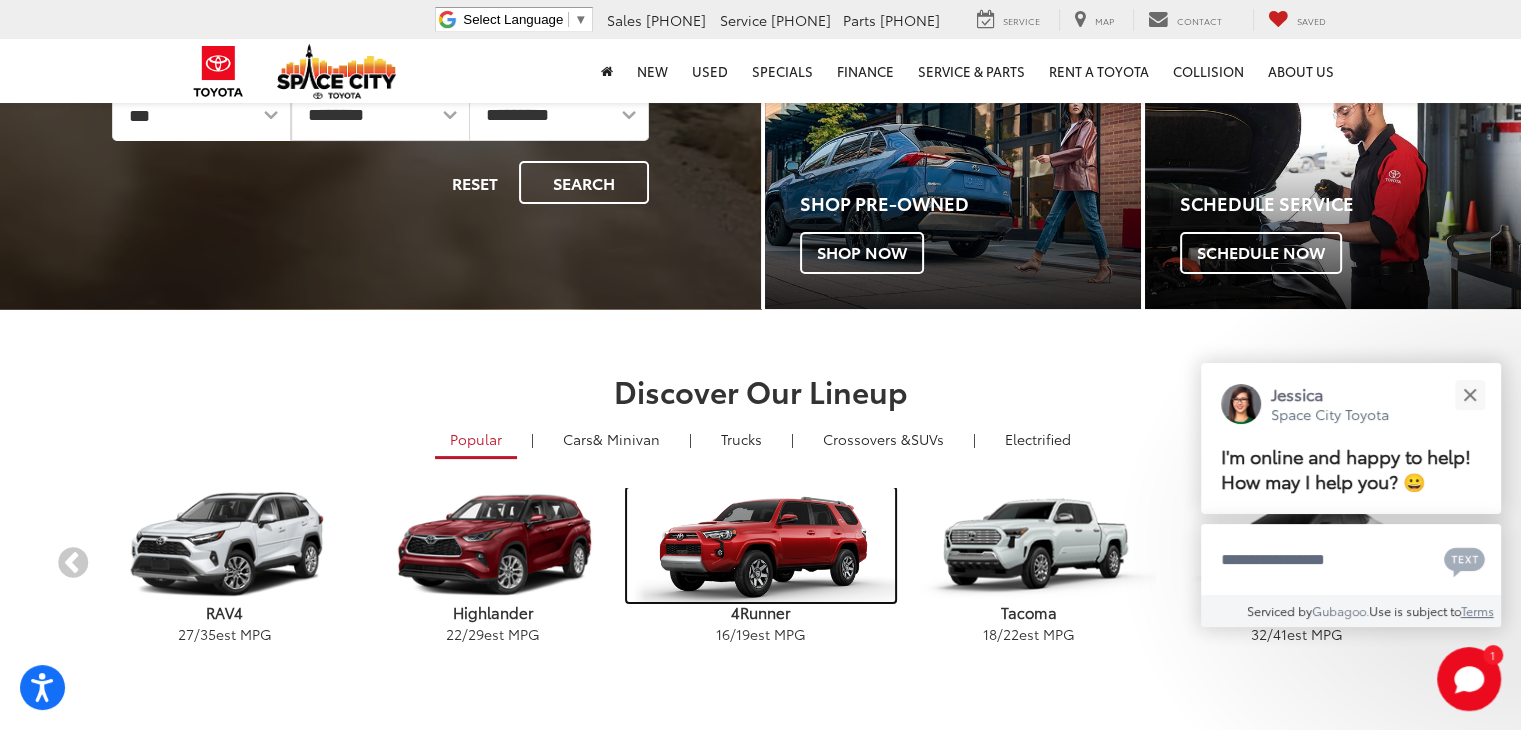click at bounding box center [761, 545] 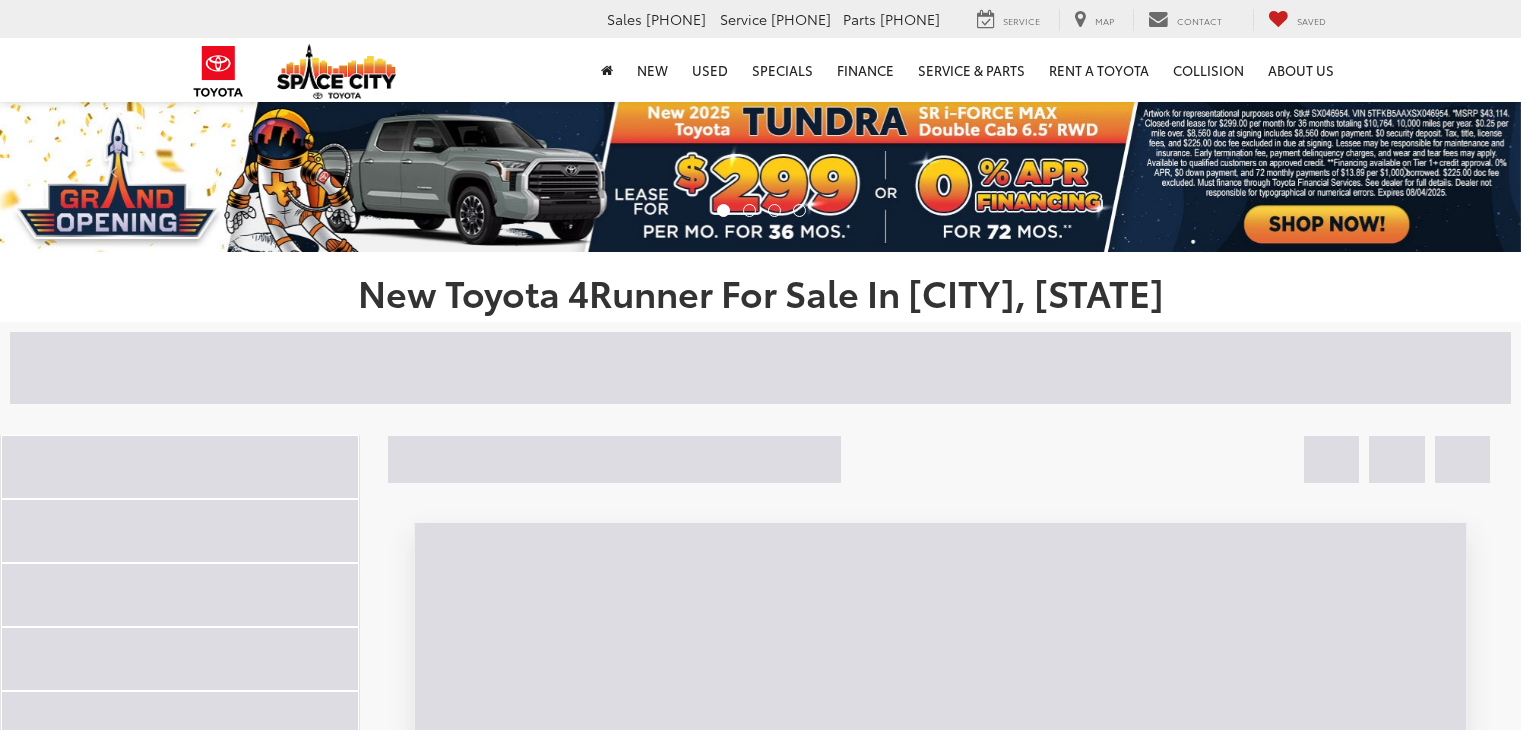 scroll, scrollTop: 0, scrollLeft: 0, axis: both 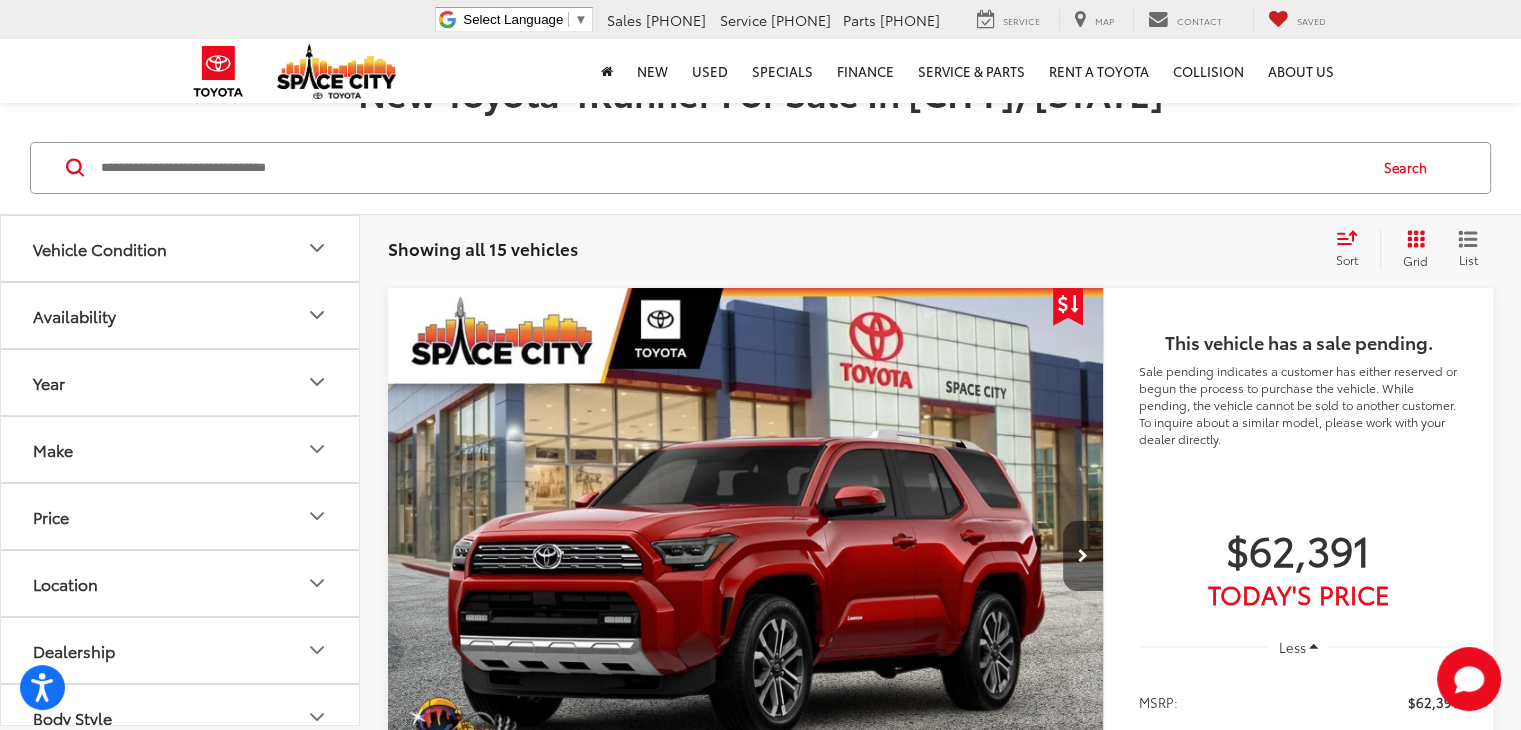 click at bounding box center (1083, 556) 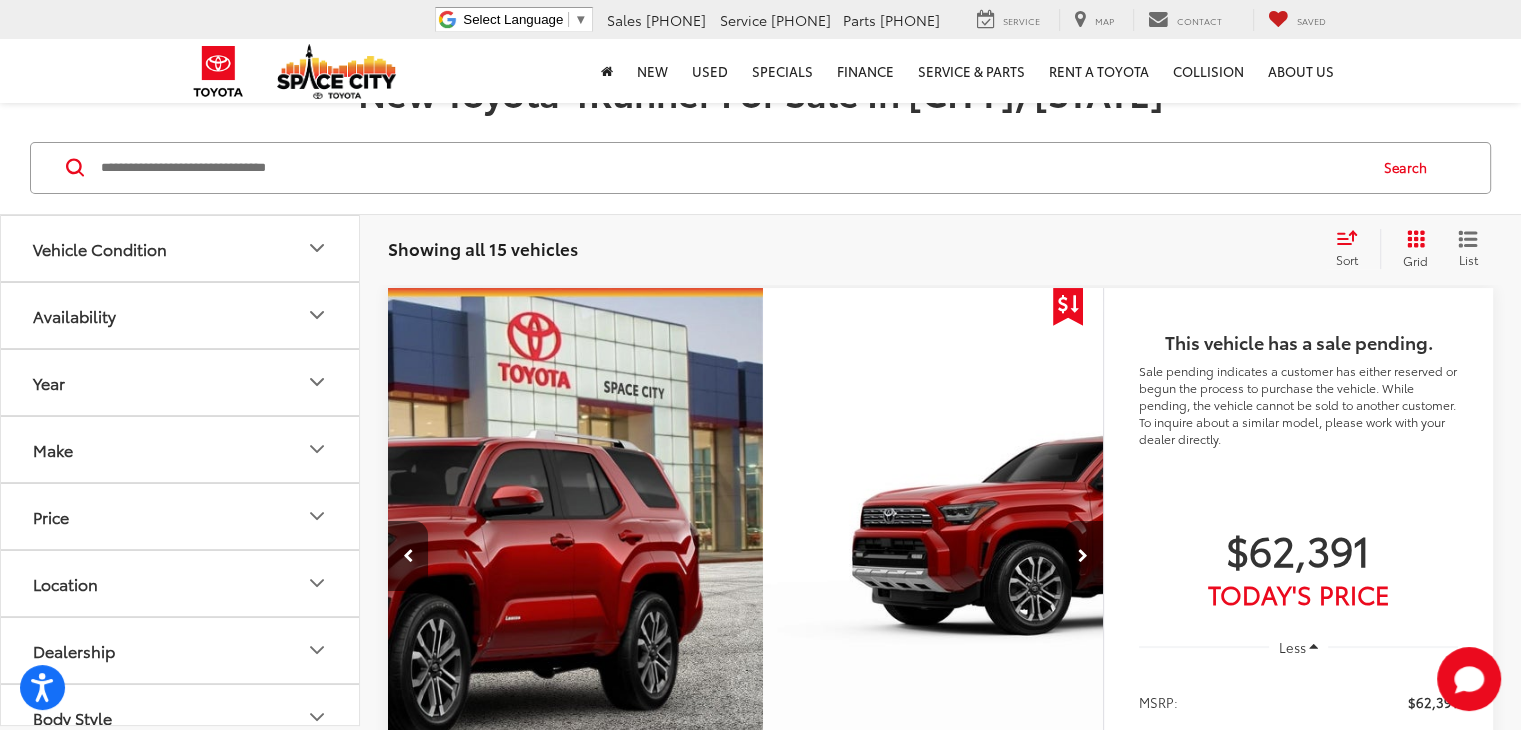click at bounding box center [1083, 556] 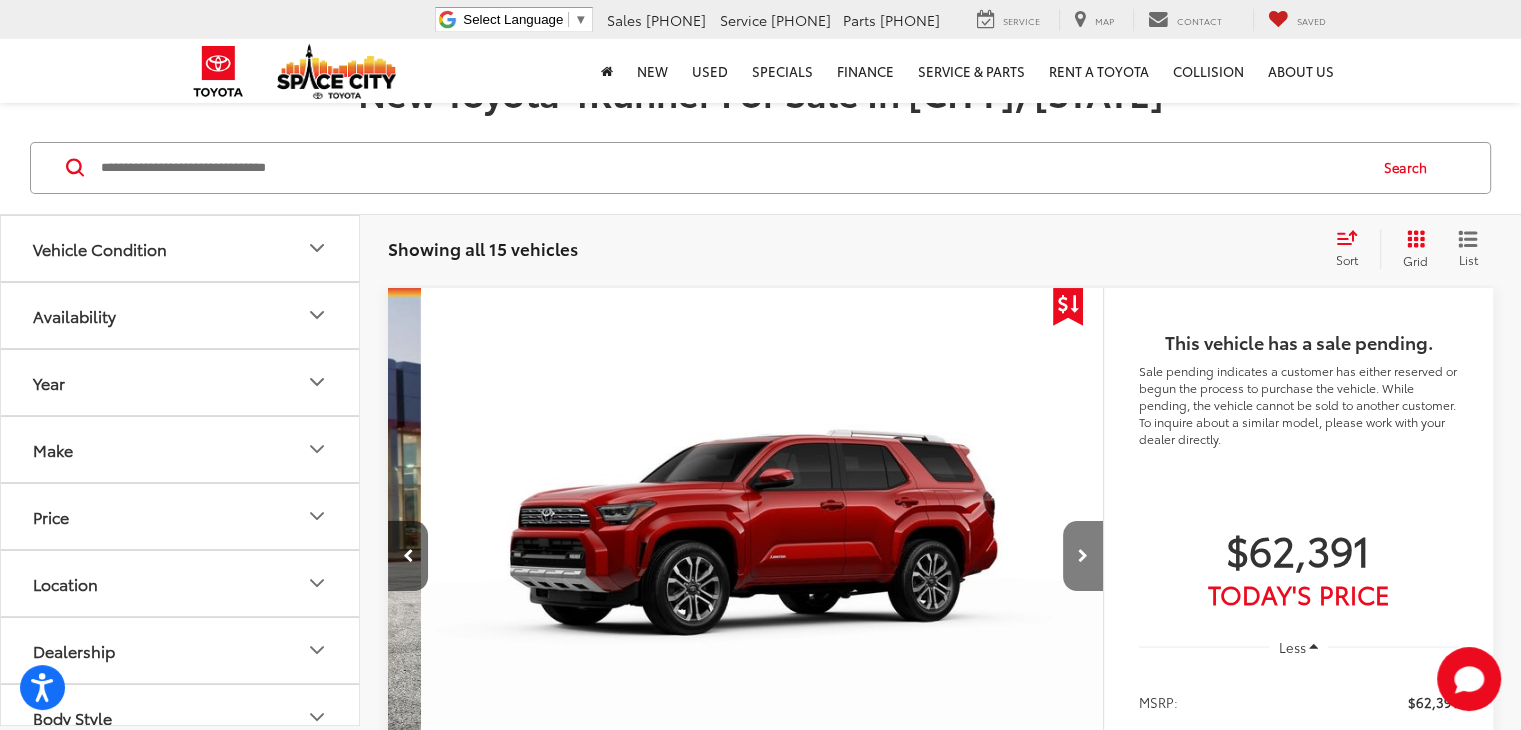 click at bounding box center [1083, 556] 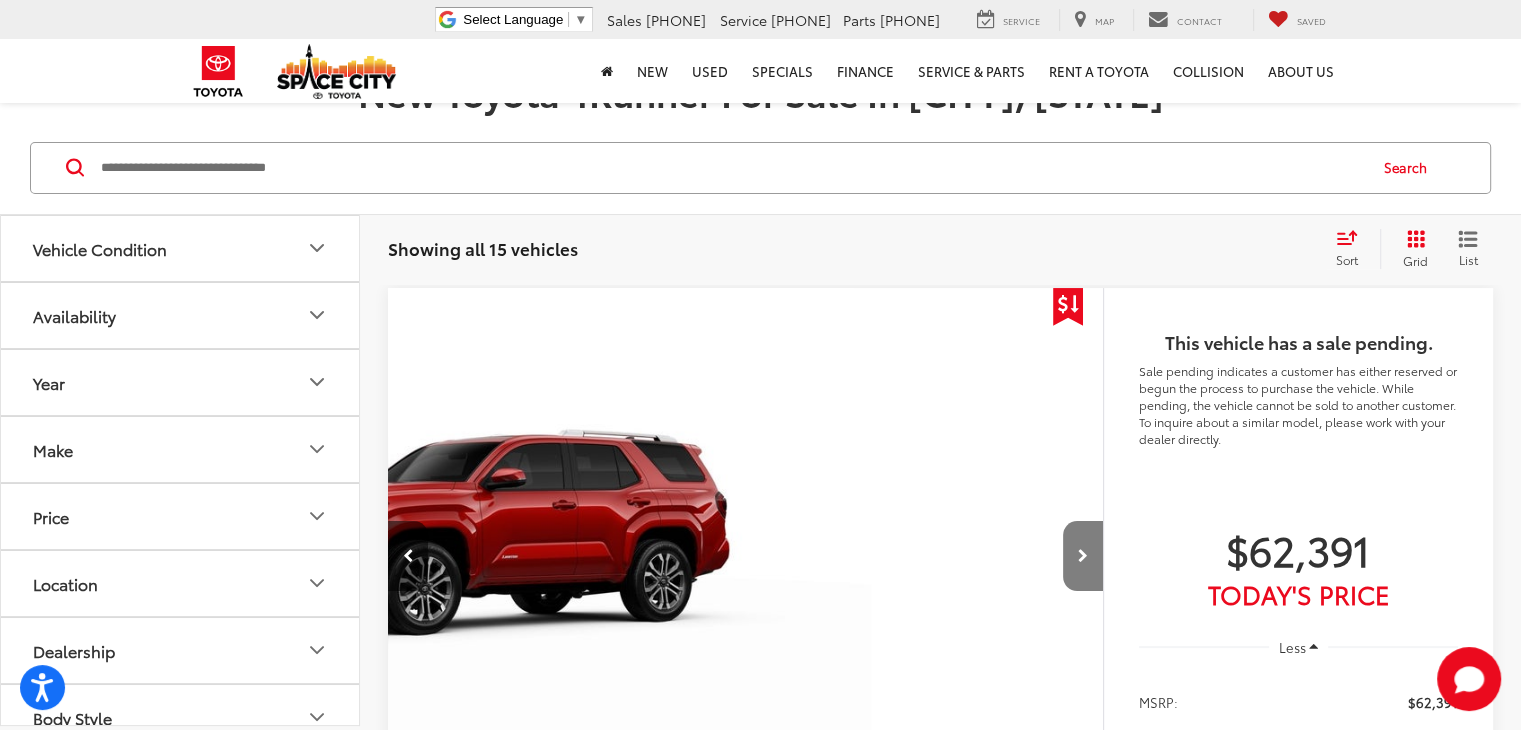 scroll, scrollTop: 0, scrollLeft: 1025, axis: horizontal 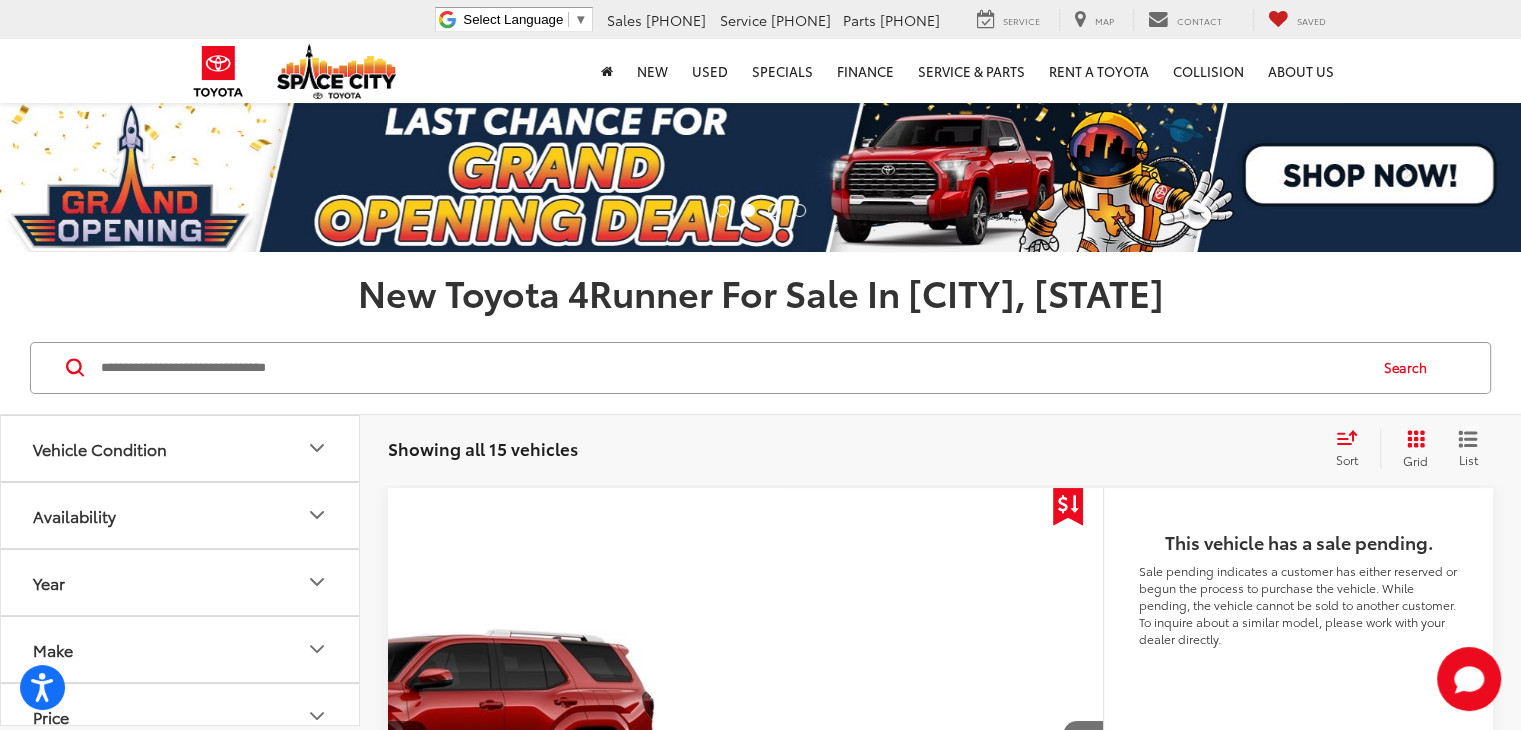 click at bounding box center (1875, 885) 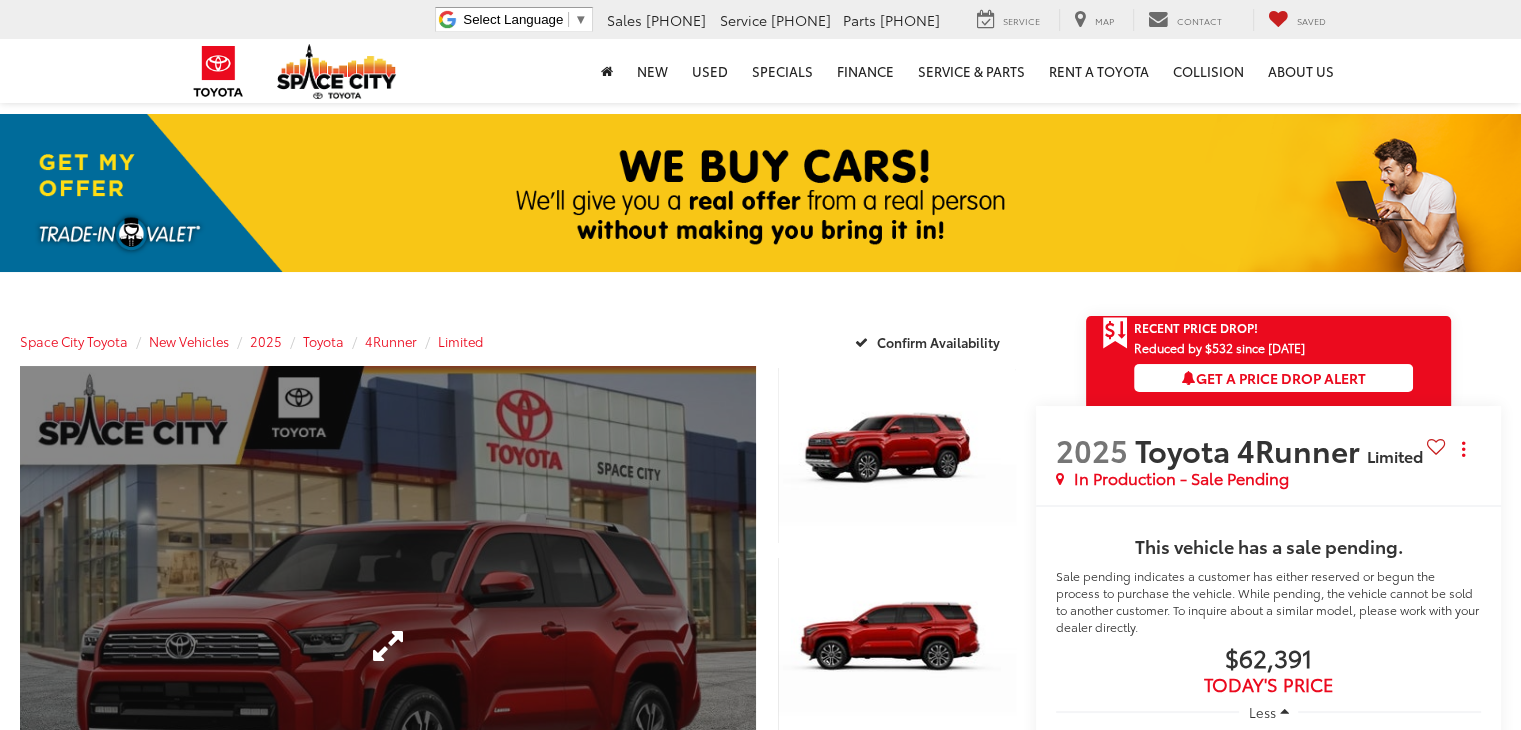 scroll, scrollTop: 6, scrollLeft: 0, axis: vertical 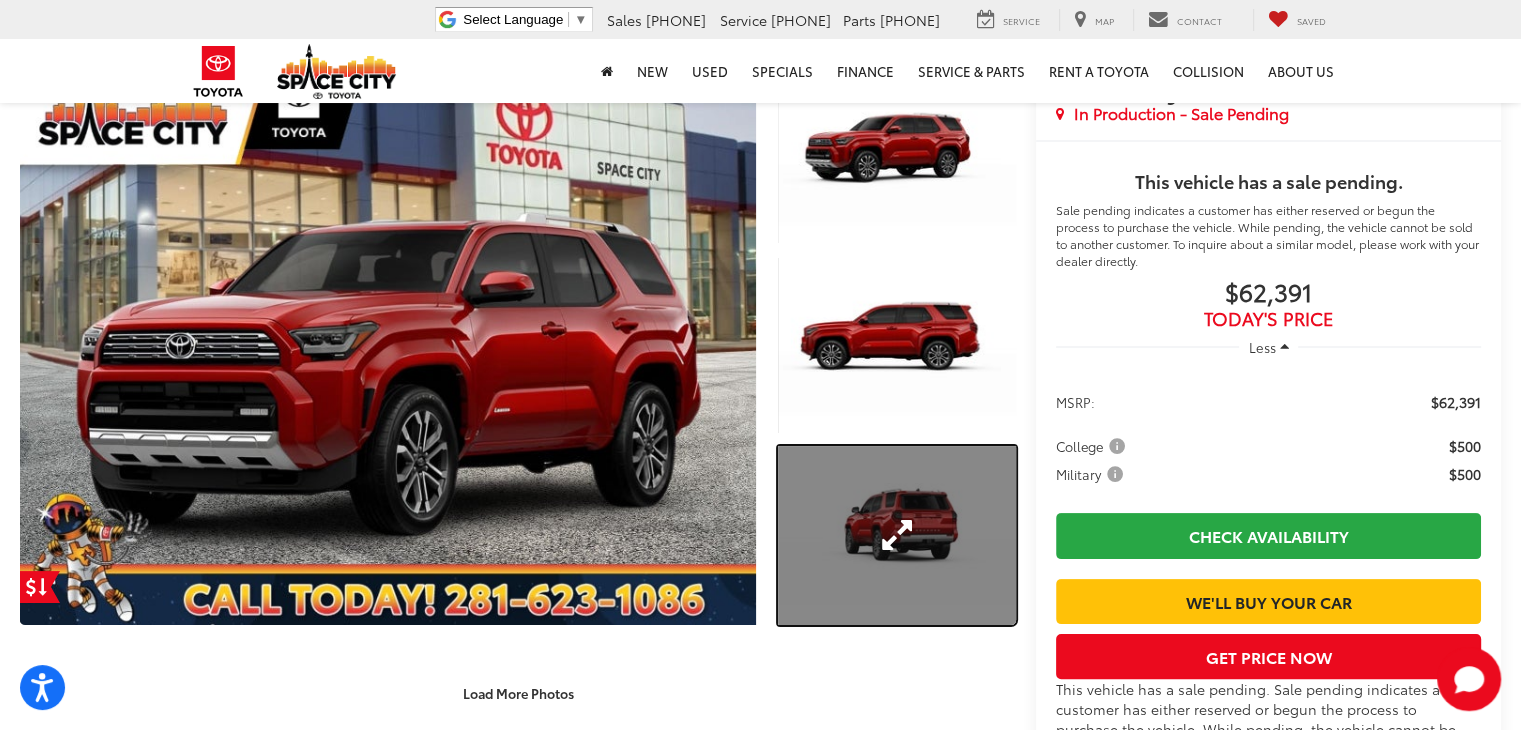 click at bounding box center [897, 535] 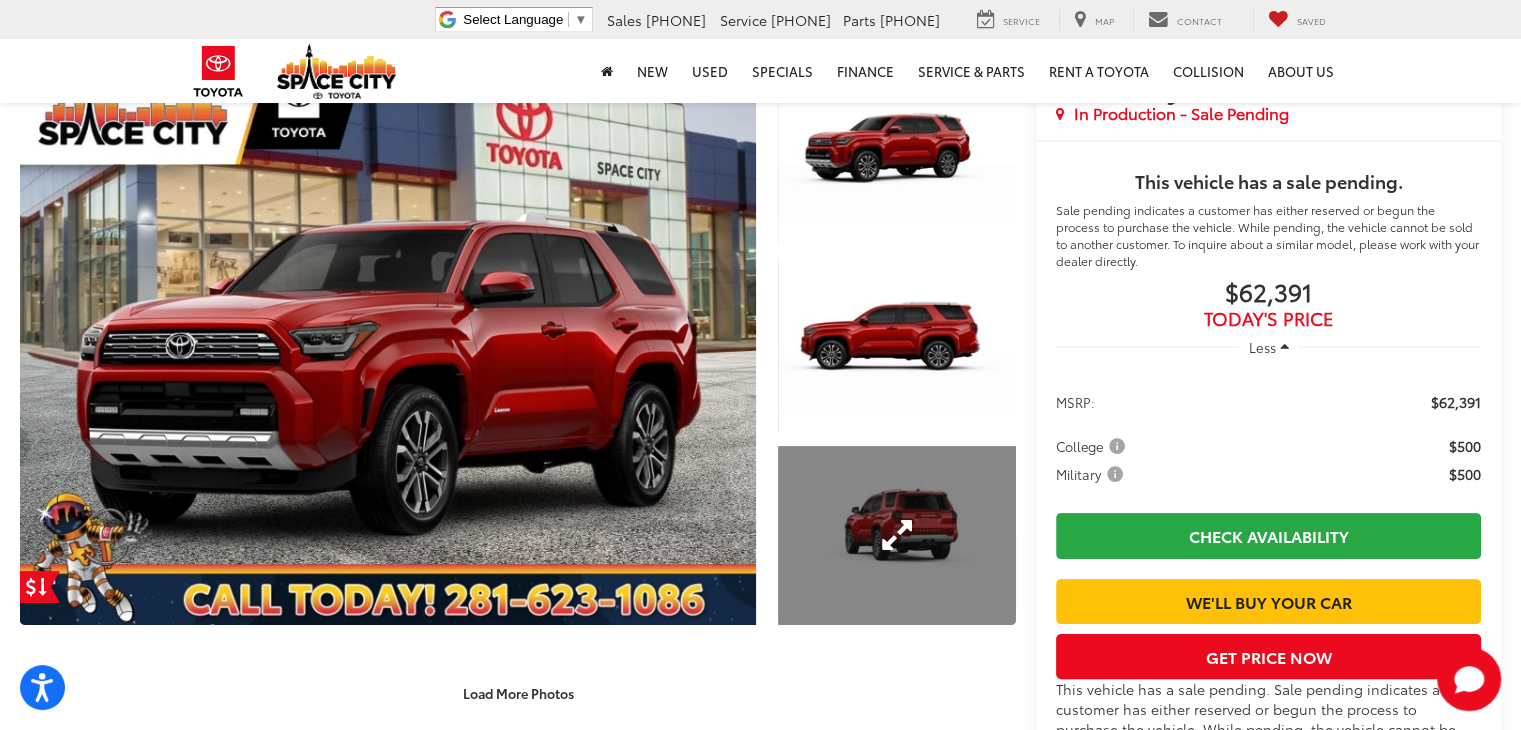 scroll, scrollTop: 493, scrollLeft: 0, axis: vertical 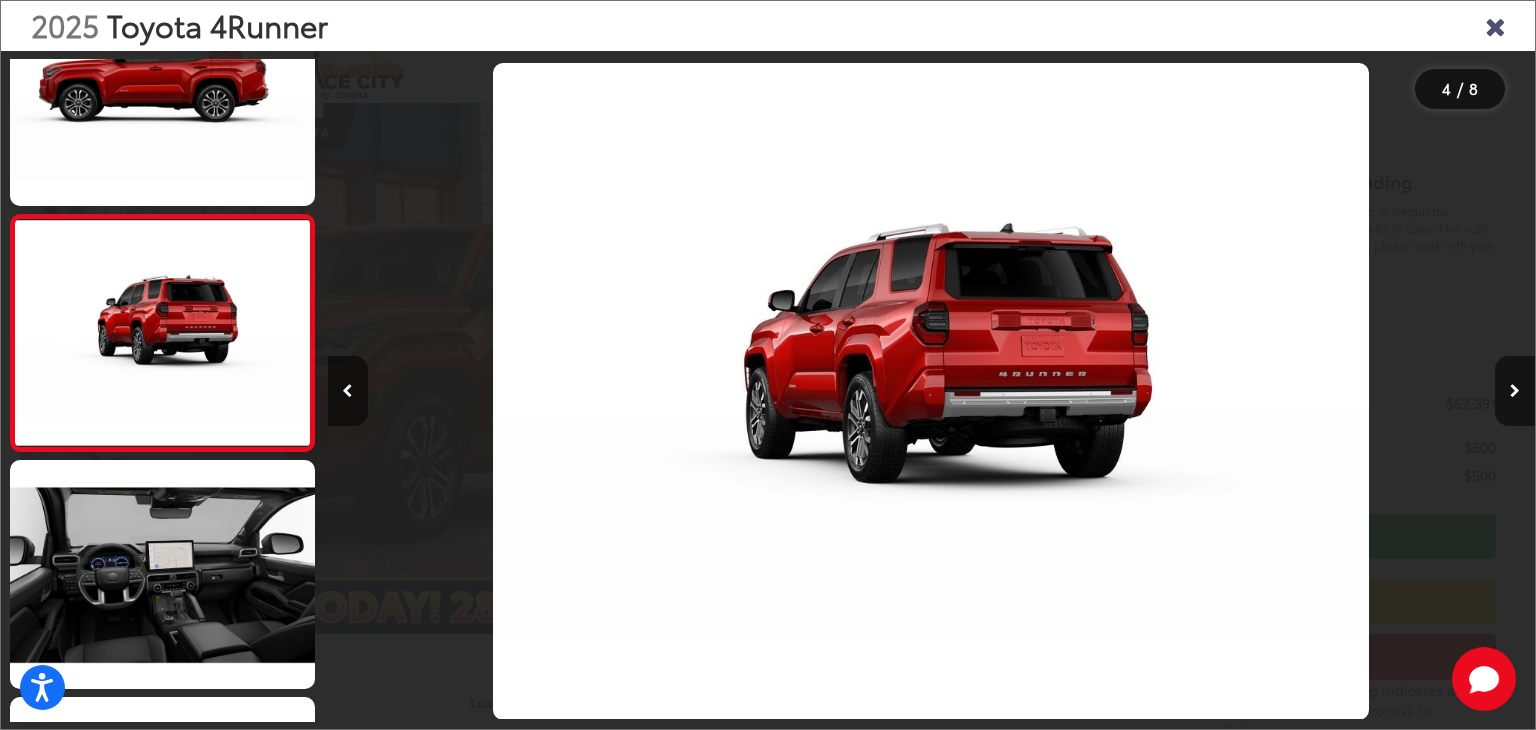click at bounding box center [931, 391] 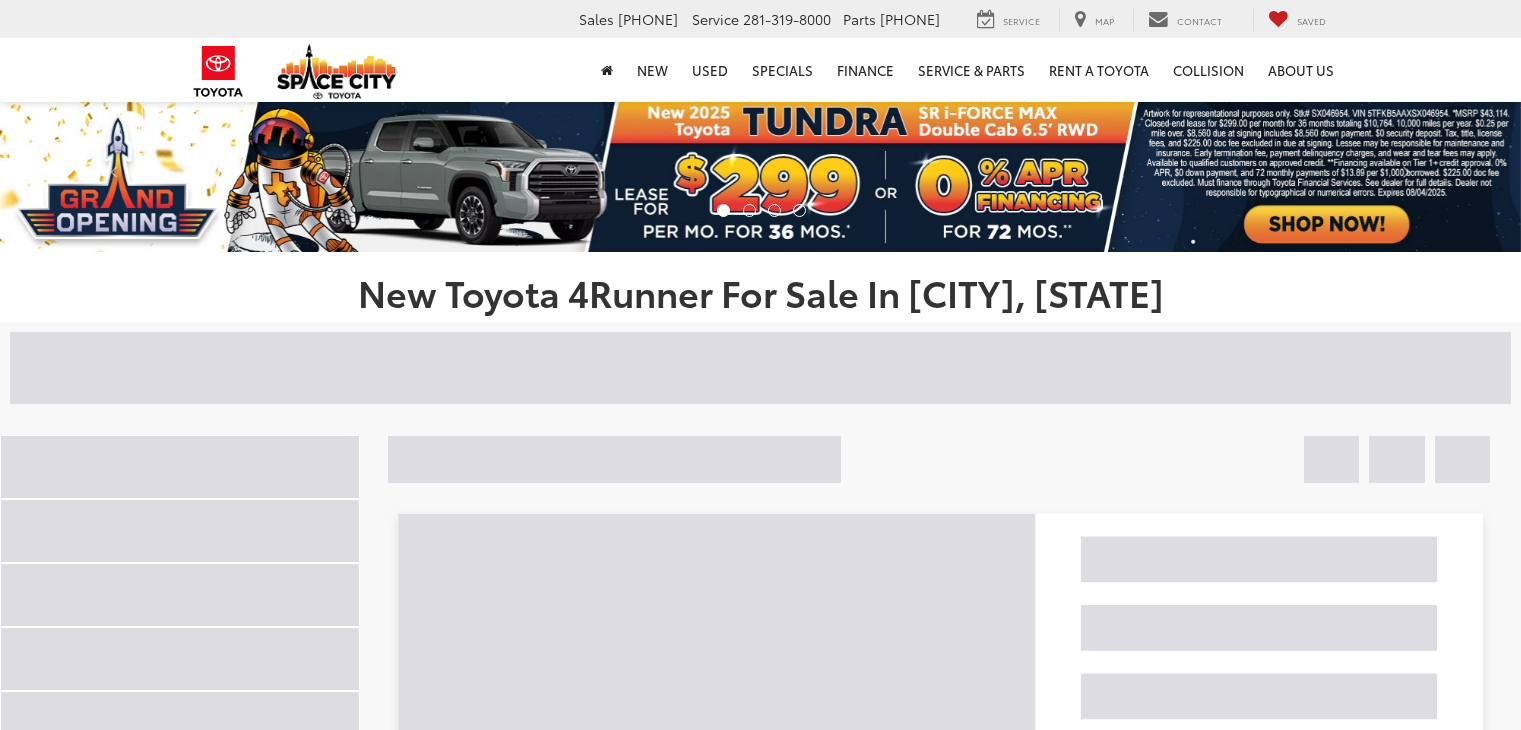 scroll, scrollTop: 0, scrollLeft: 0, axis: both 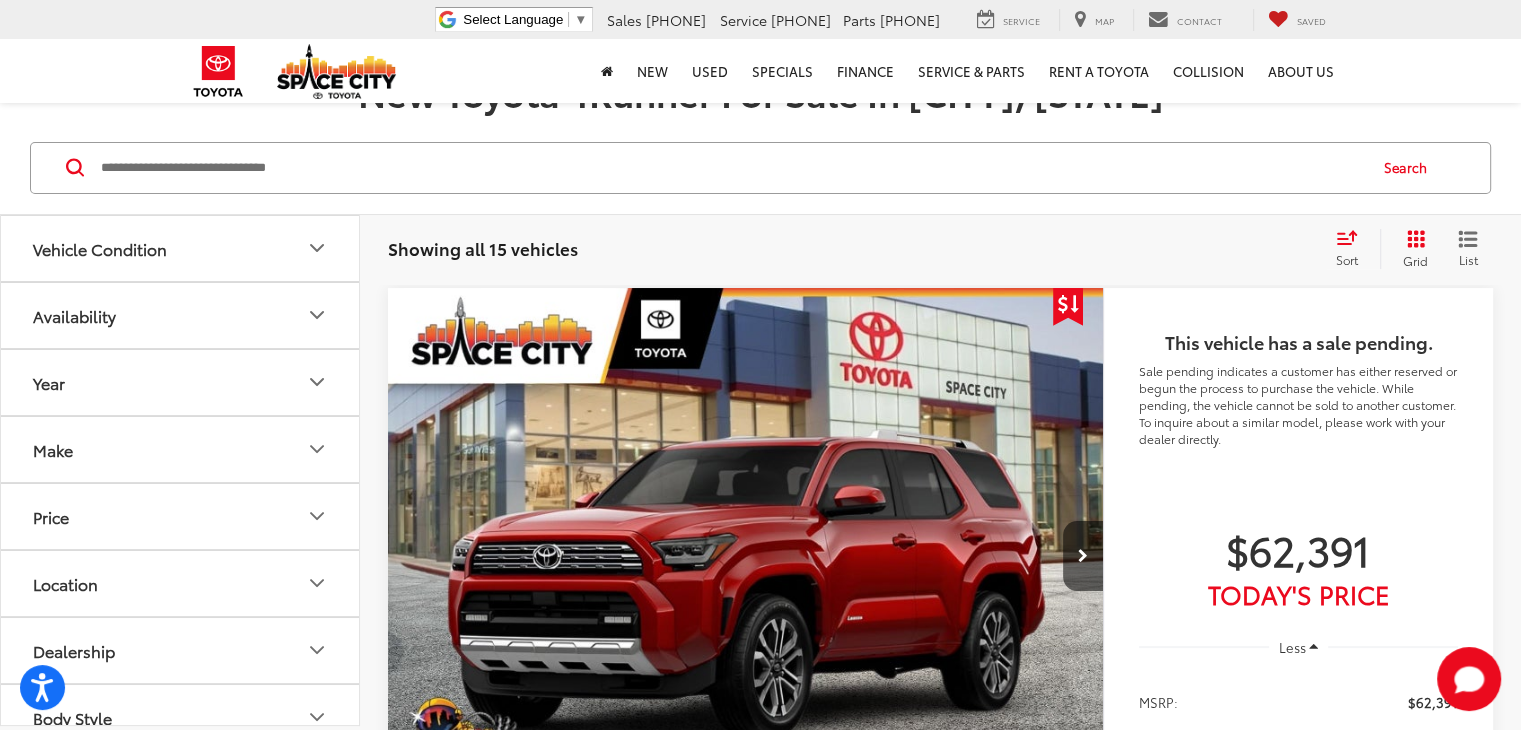 click 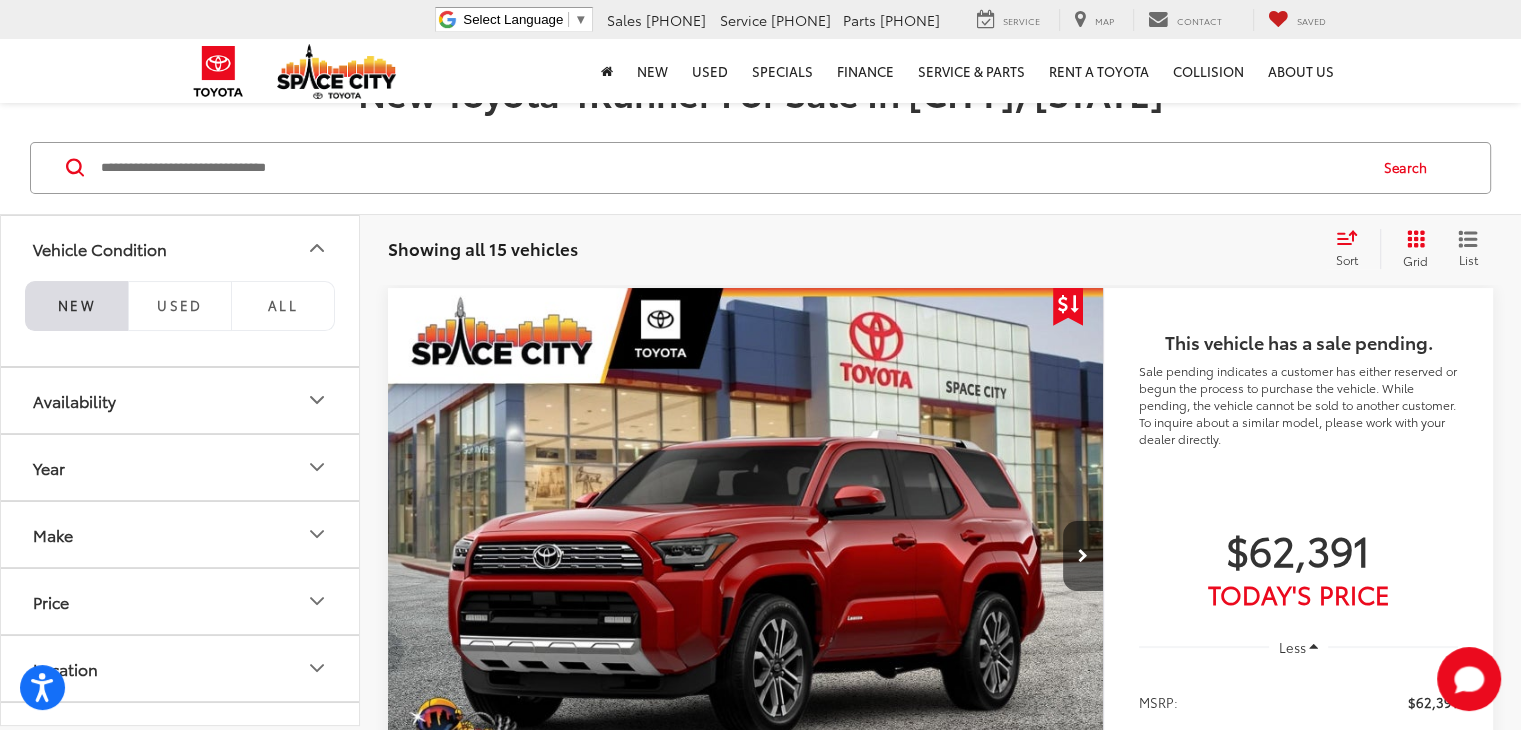 click 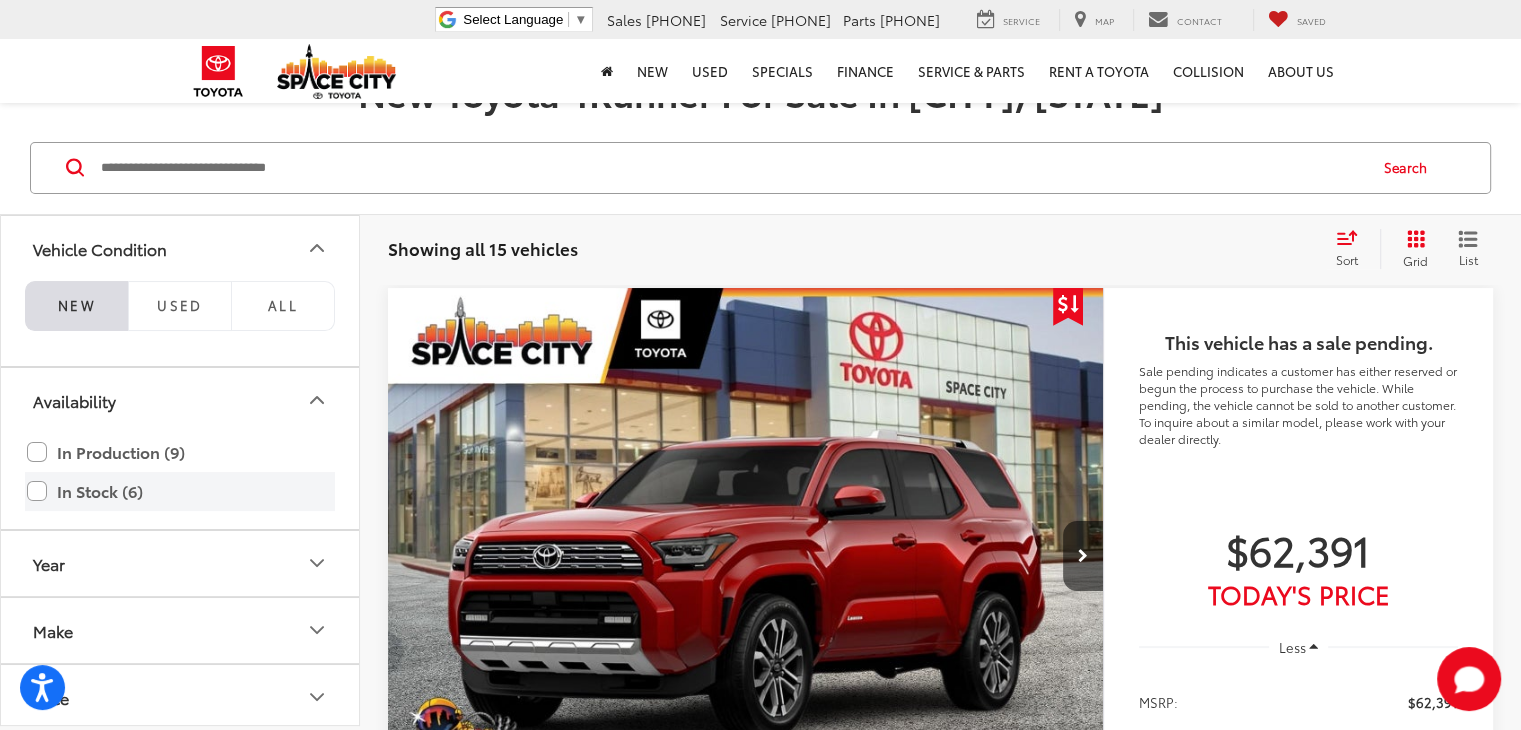 click on "In Stock (6)" at bounding box center [180, 491] 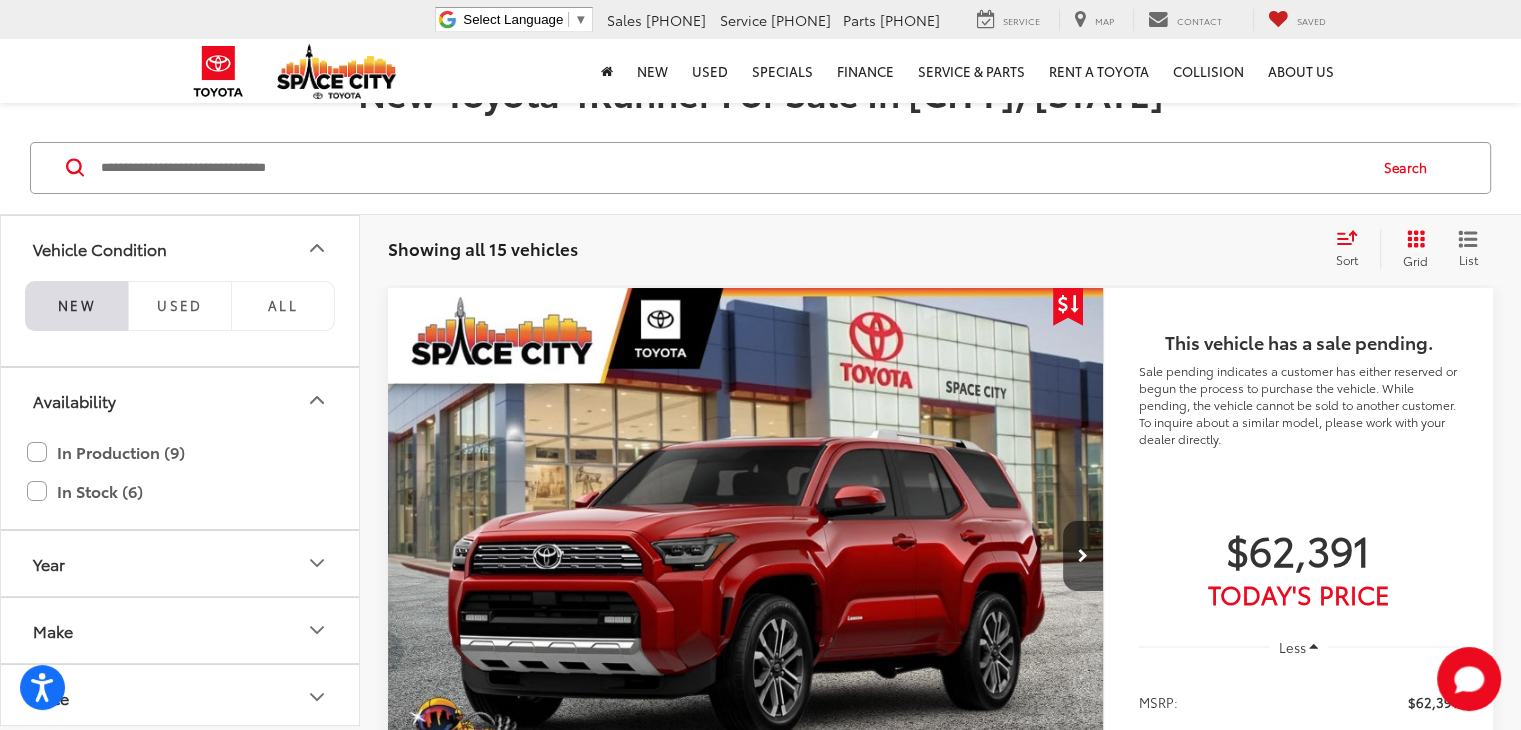 click 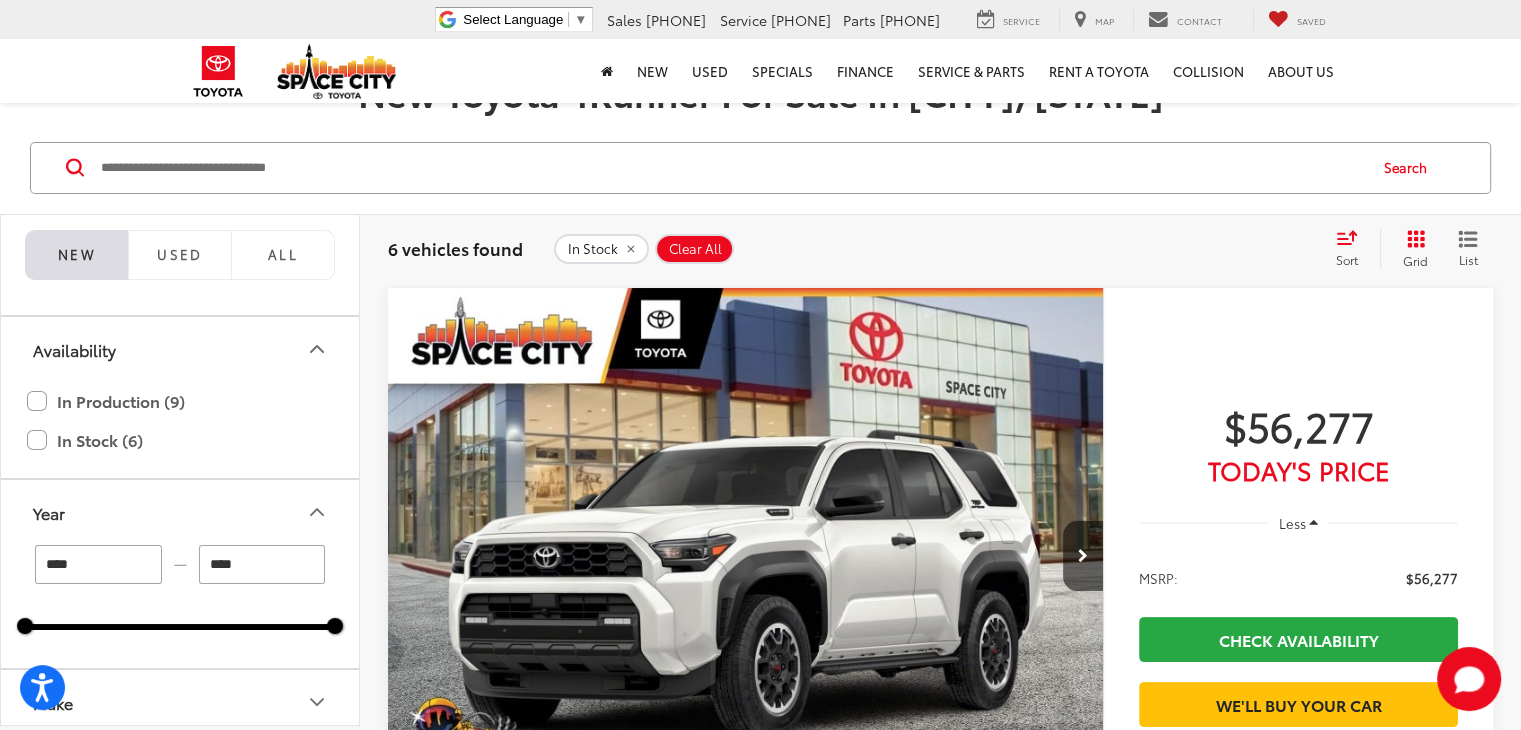scroll, scrollTop: 100, scrollLeft: 0, axis: vertical 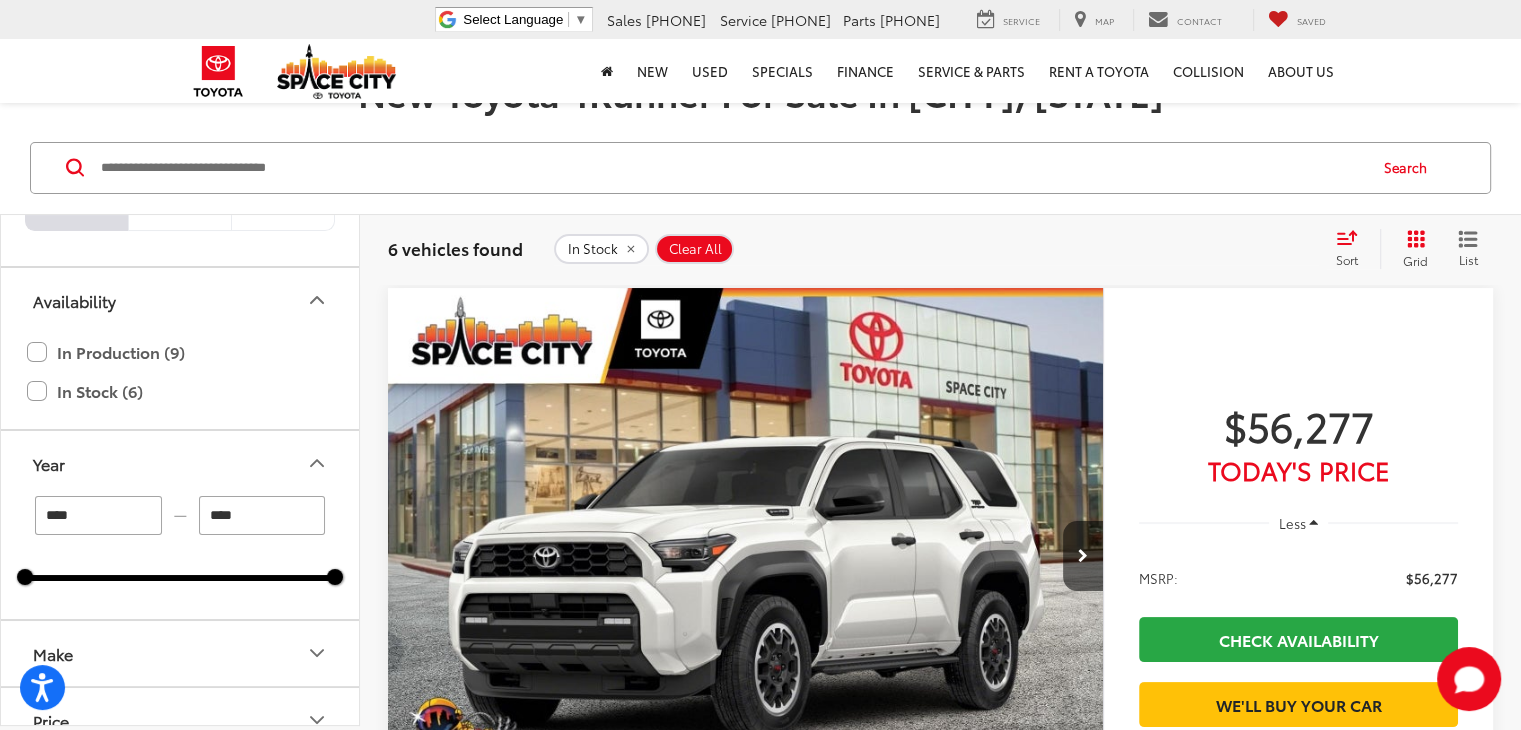 click on "****" at bounding box center [262, 515] 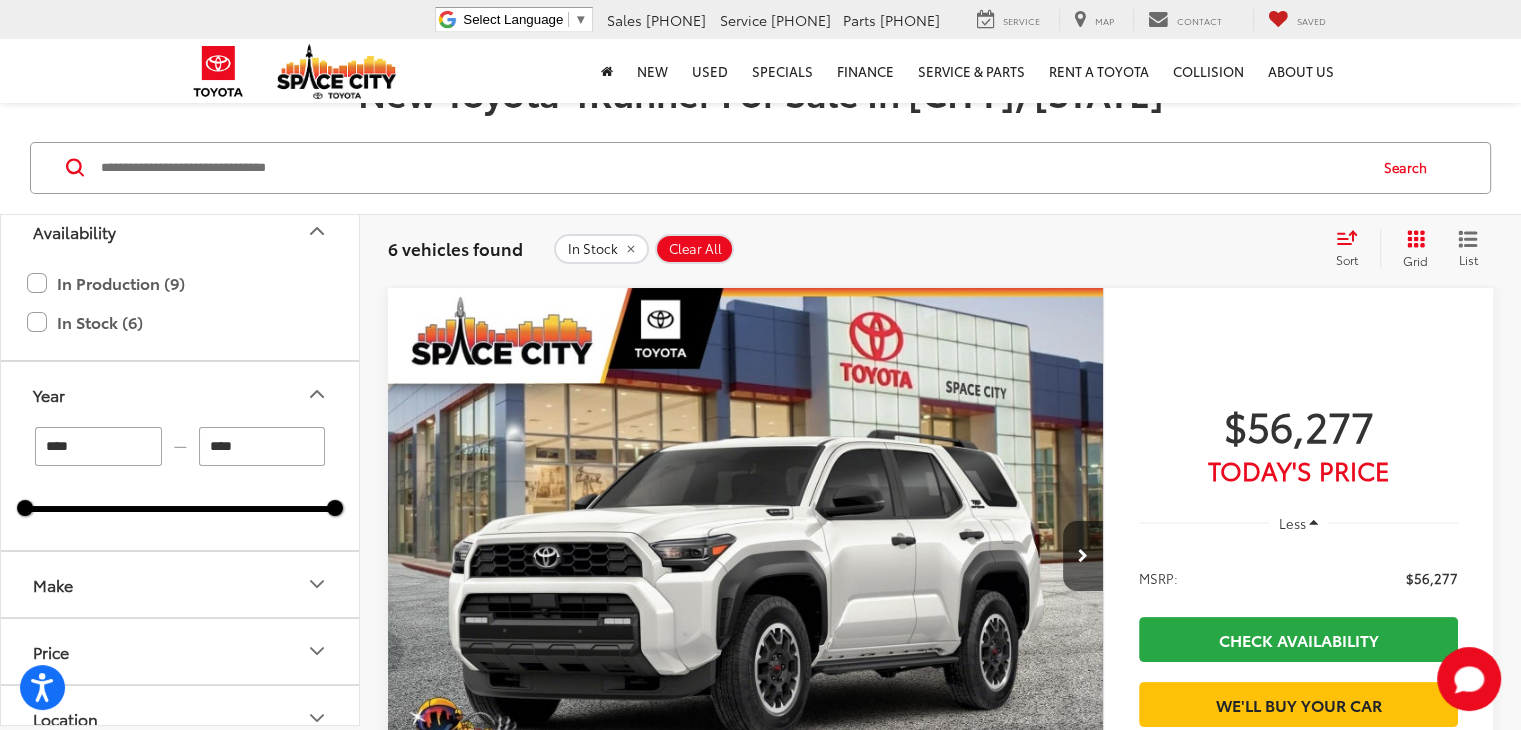 scroll, scrollTop: 300, scrollLeft: 0, axis: vertical 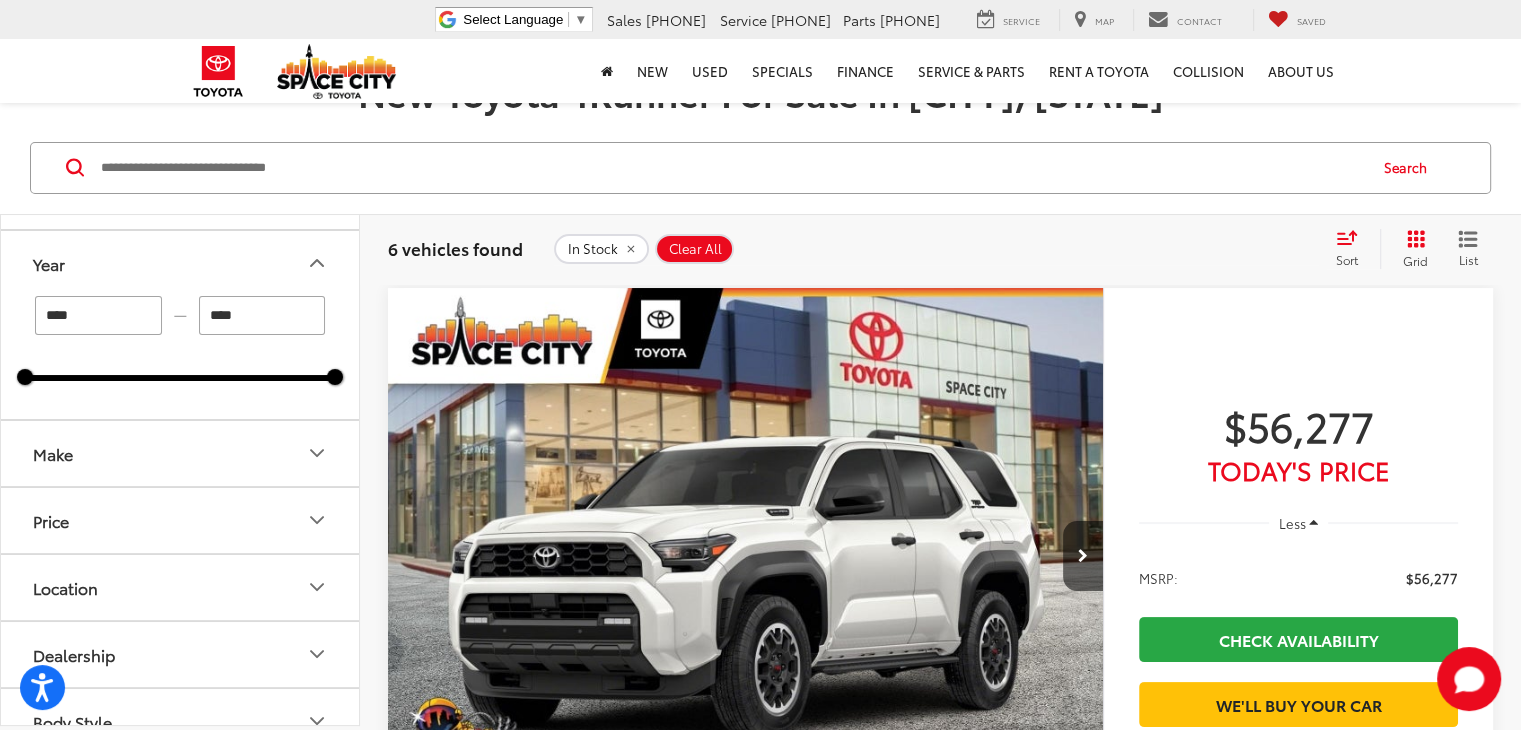 type on "****" 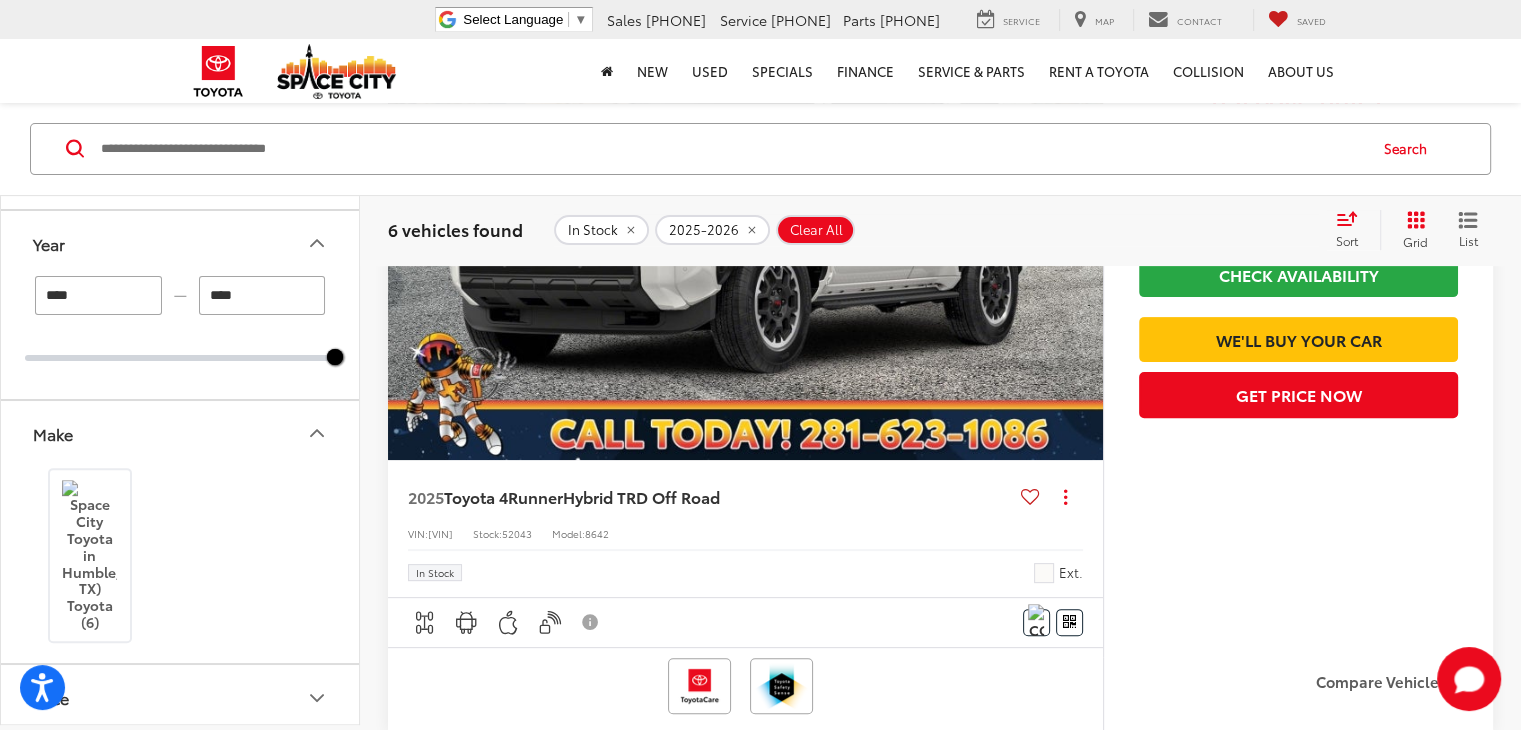 scroll, scrollTop: 600, scrollLeft: 0, axis: vertical 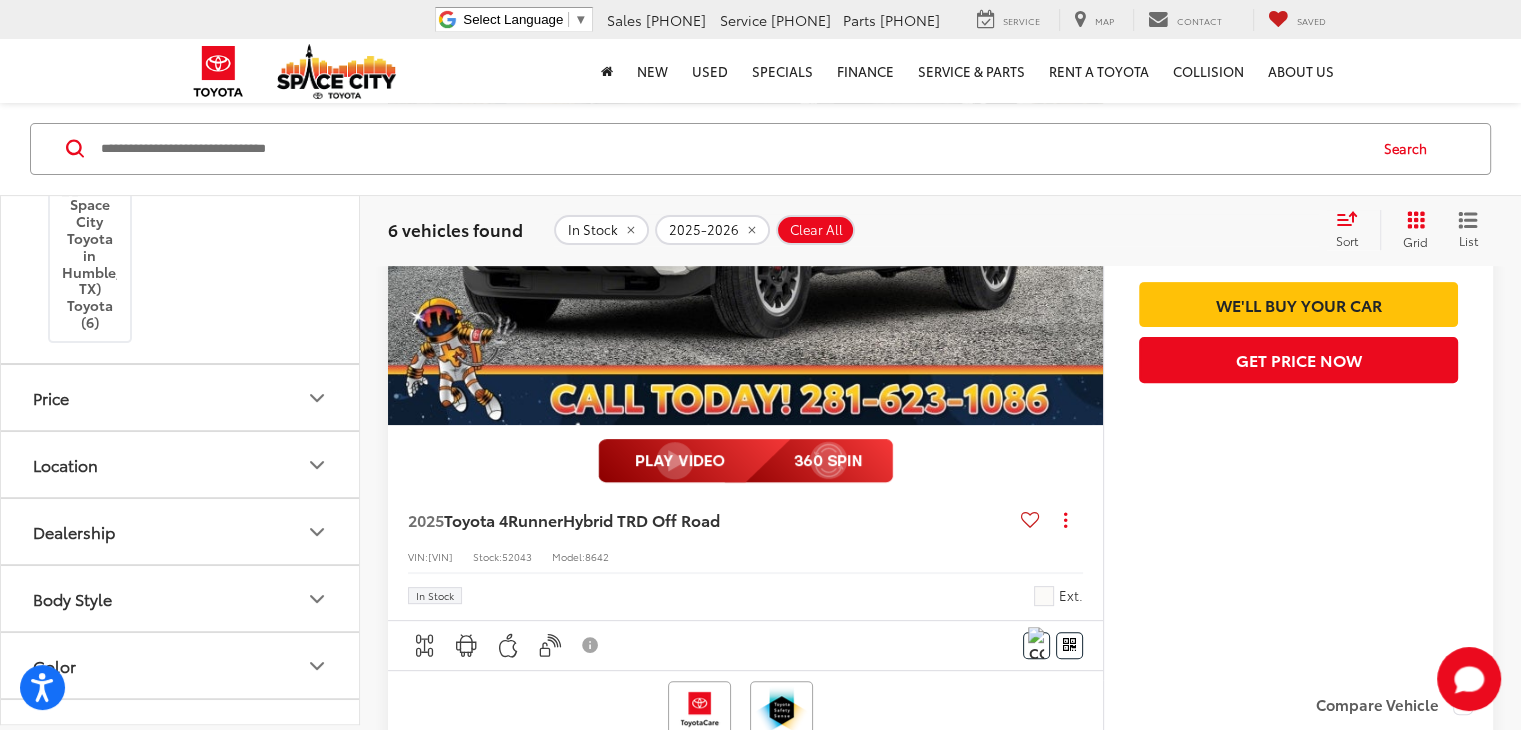 click 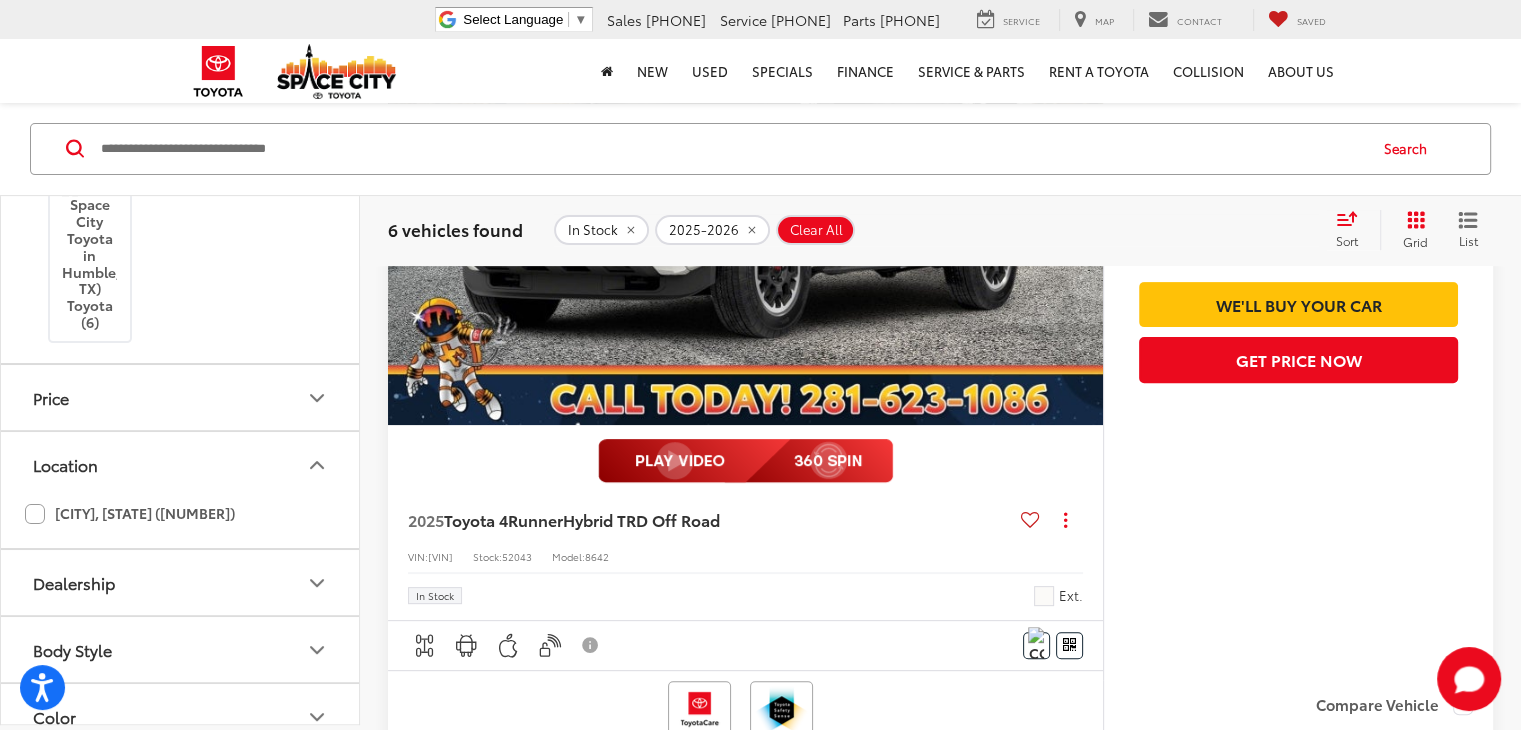 click on "Humble, TX (6)" 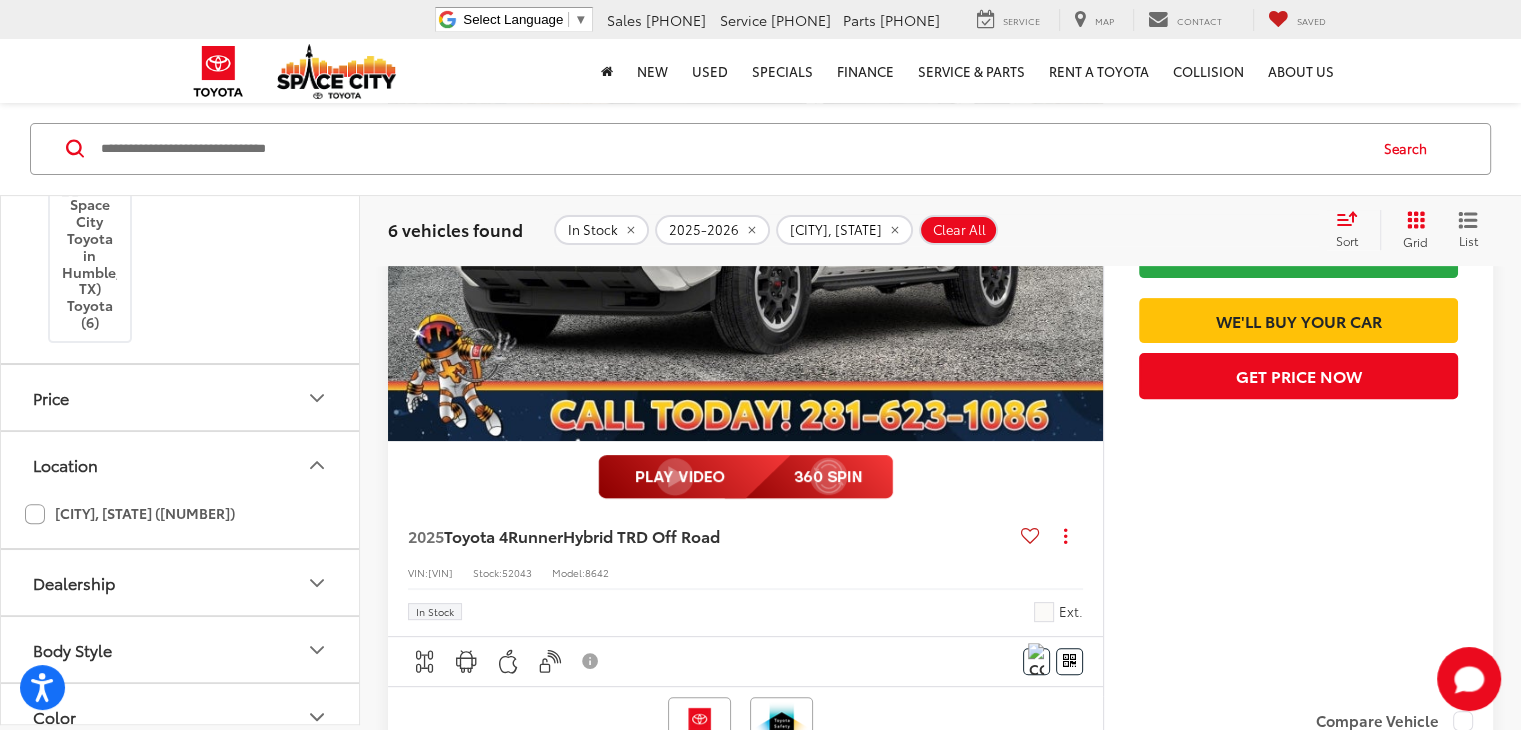 scroll, scrollTop: 619, scrollLeft: 0, axis: vertical 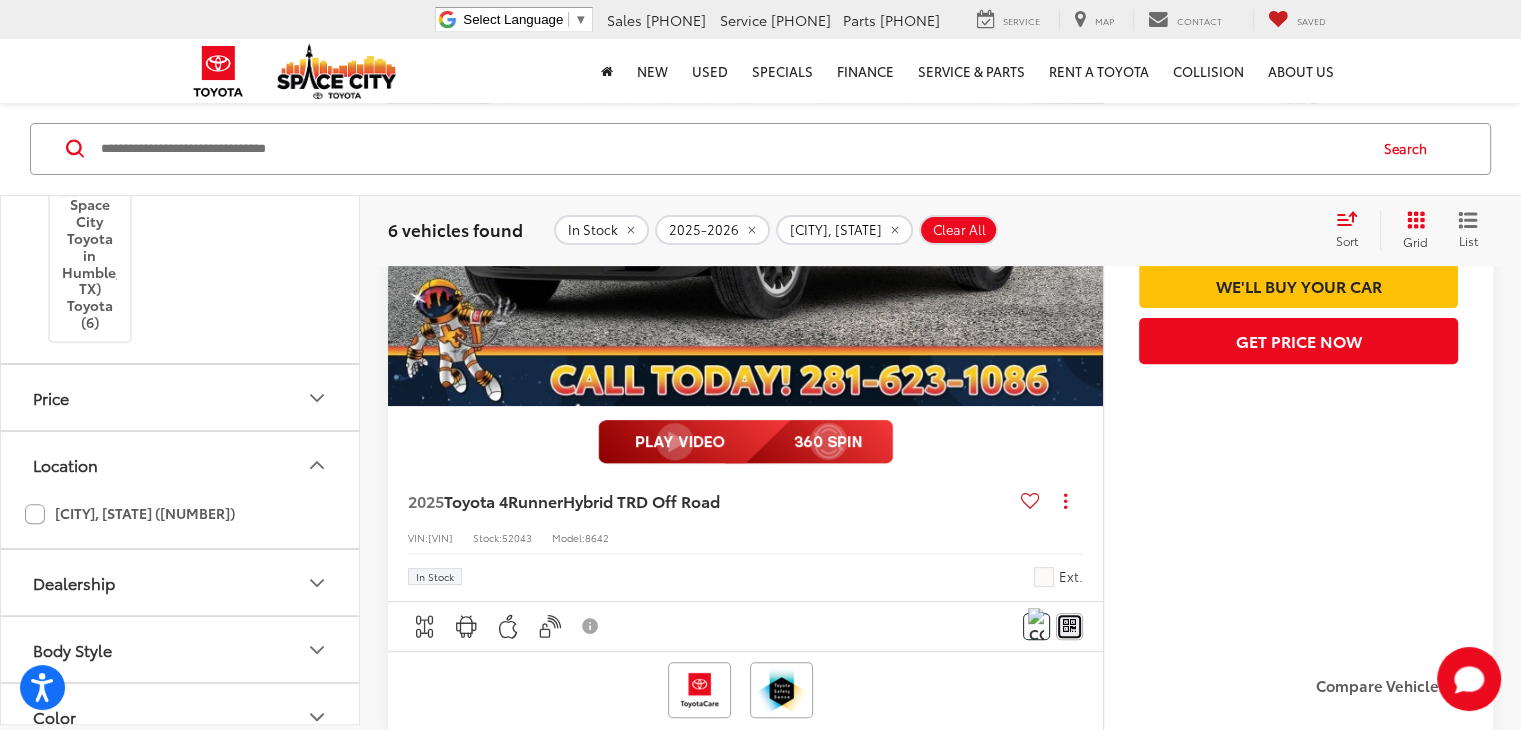 click on "Window Sticker" at bounding box center [0, 0] 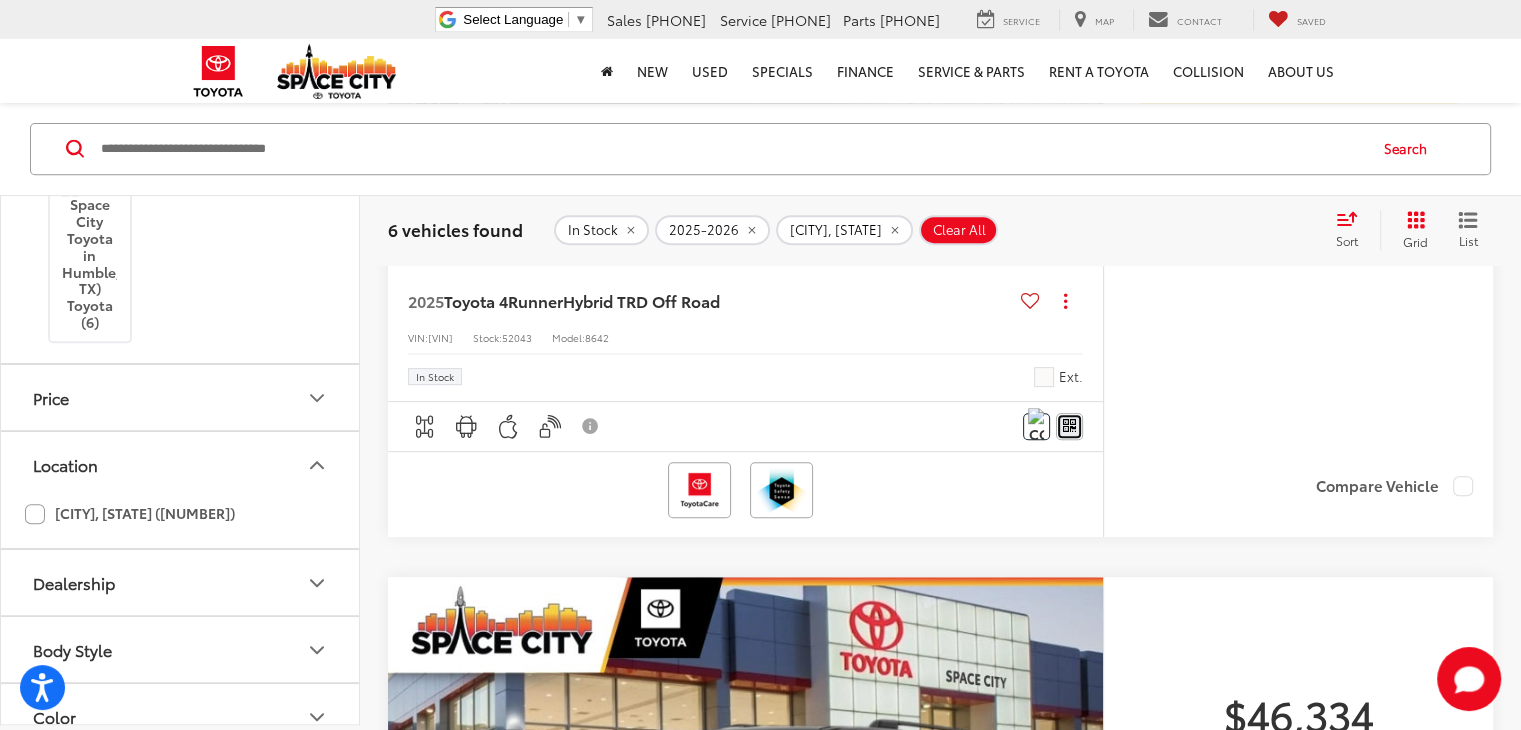 scroll, scrollTop: 919, scrollLeft: 0, axis: vertical 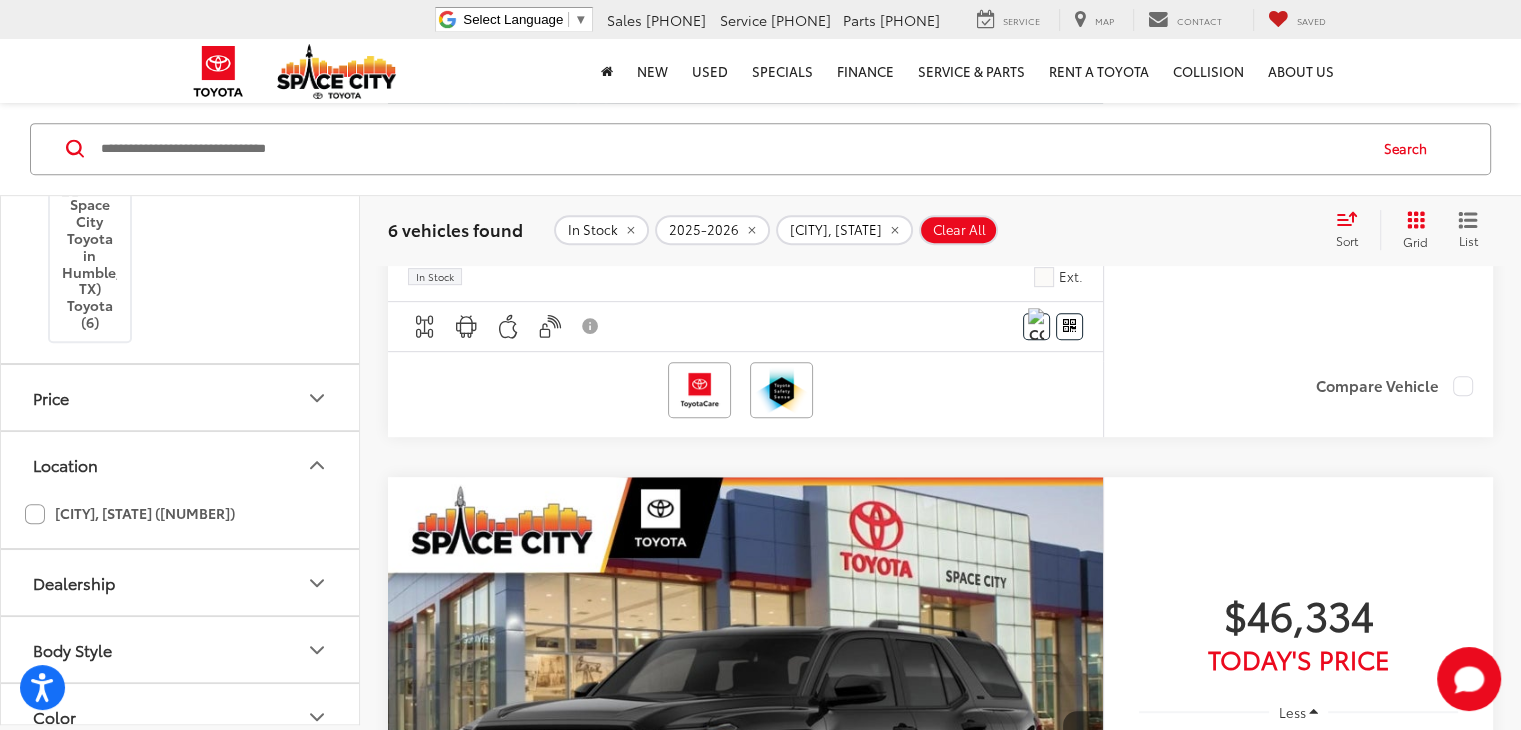 click at bounding box center (1083, 746) 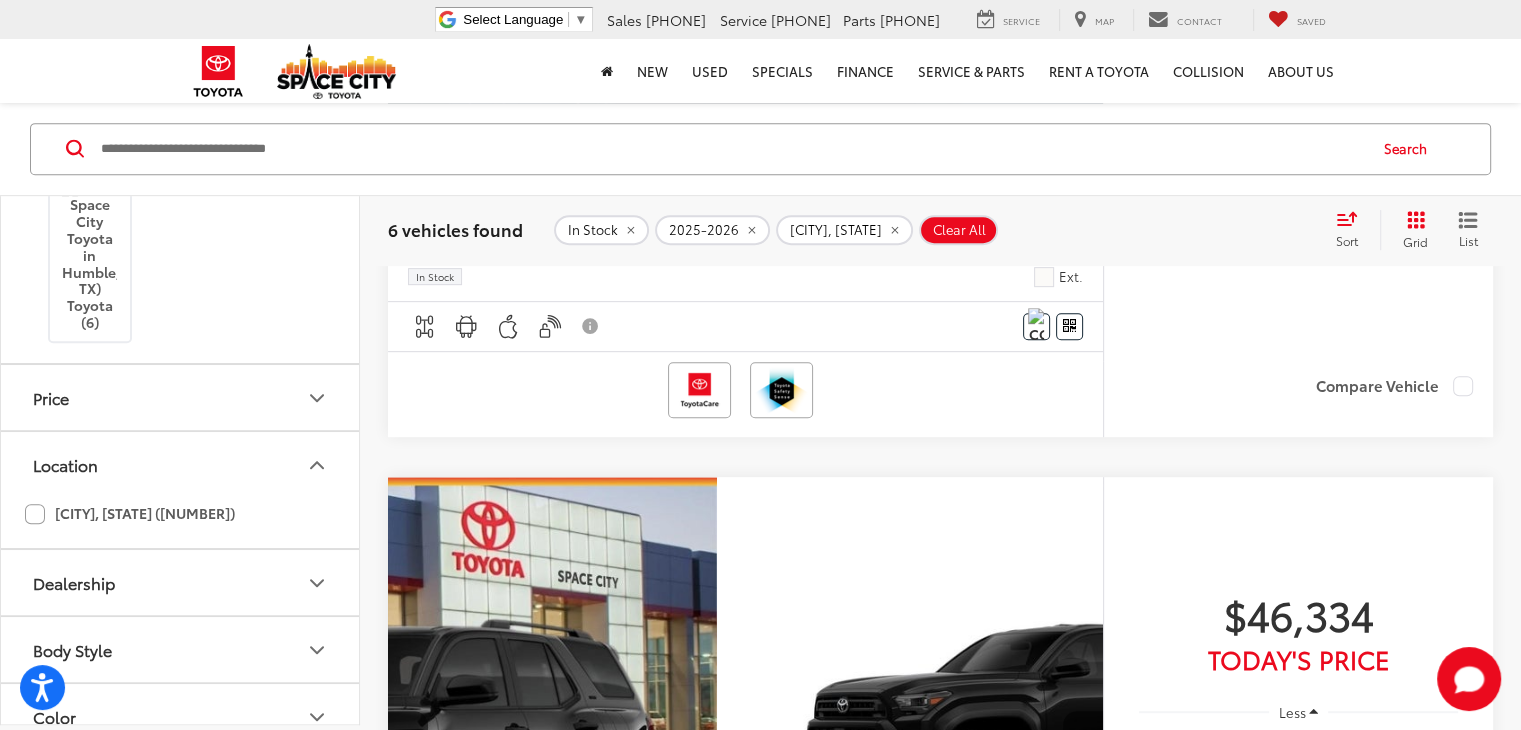click at bounding box center (1083, 746) 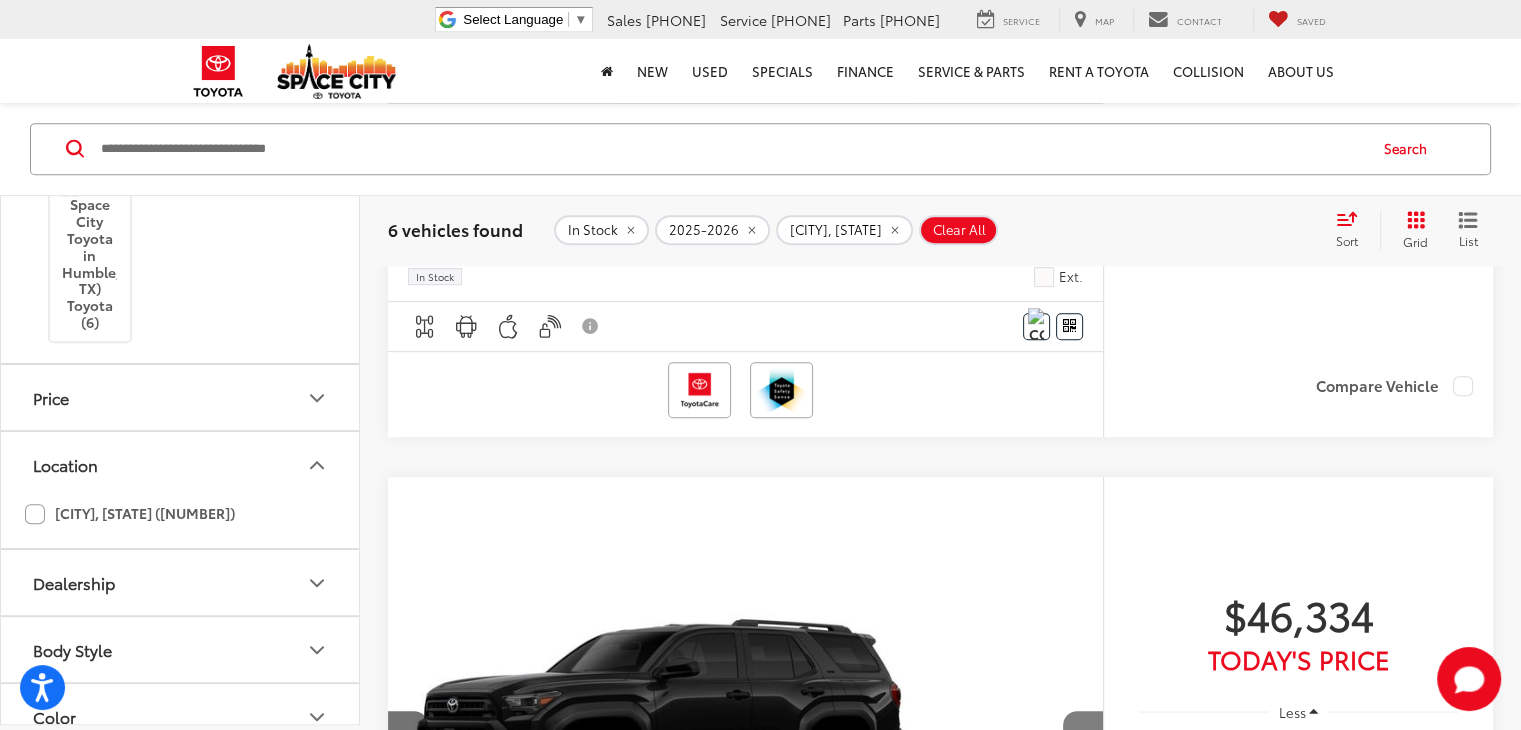 click at bounding box center [1083, 746] 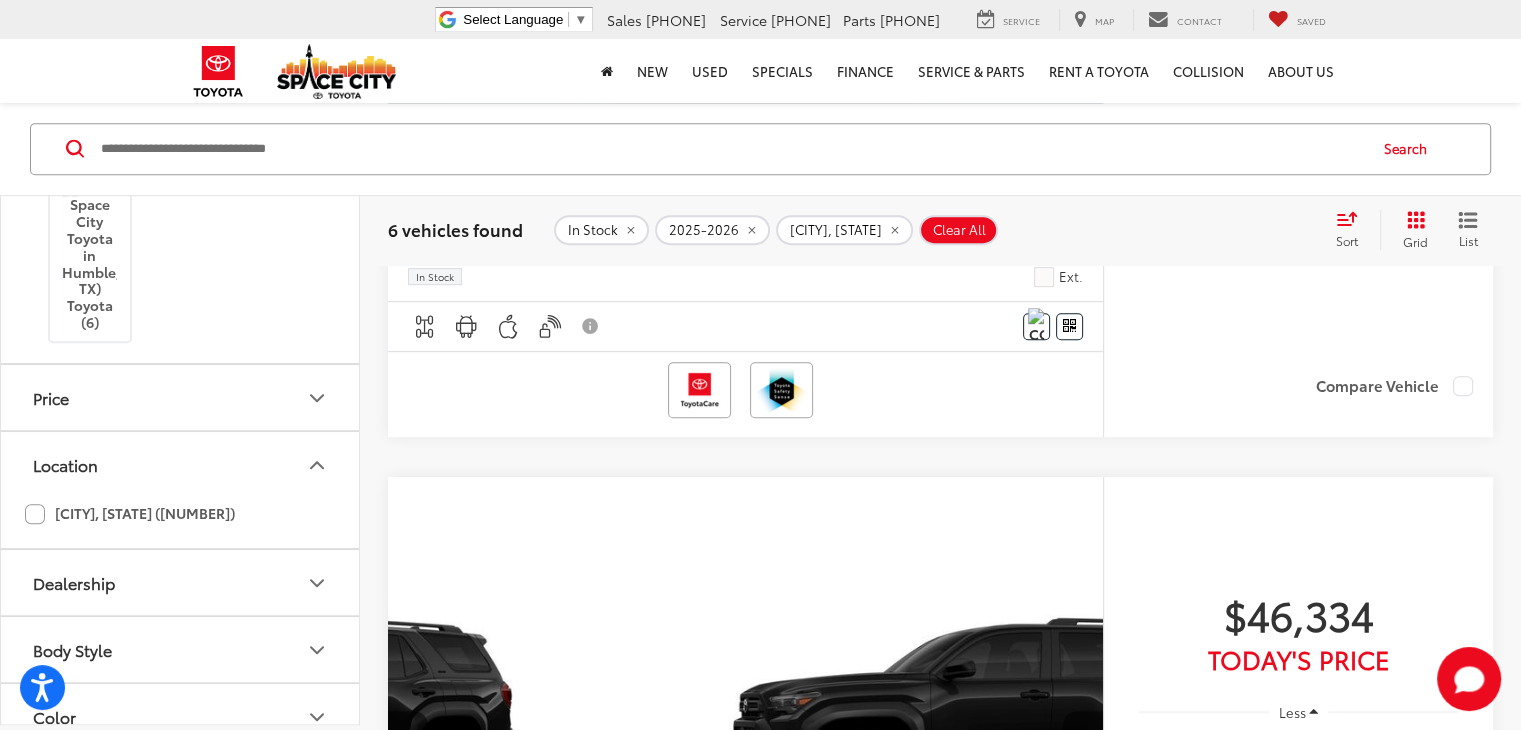 click at bounding box center [1083, 746] 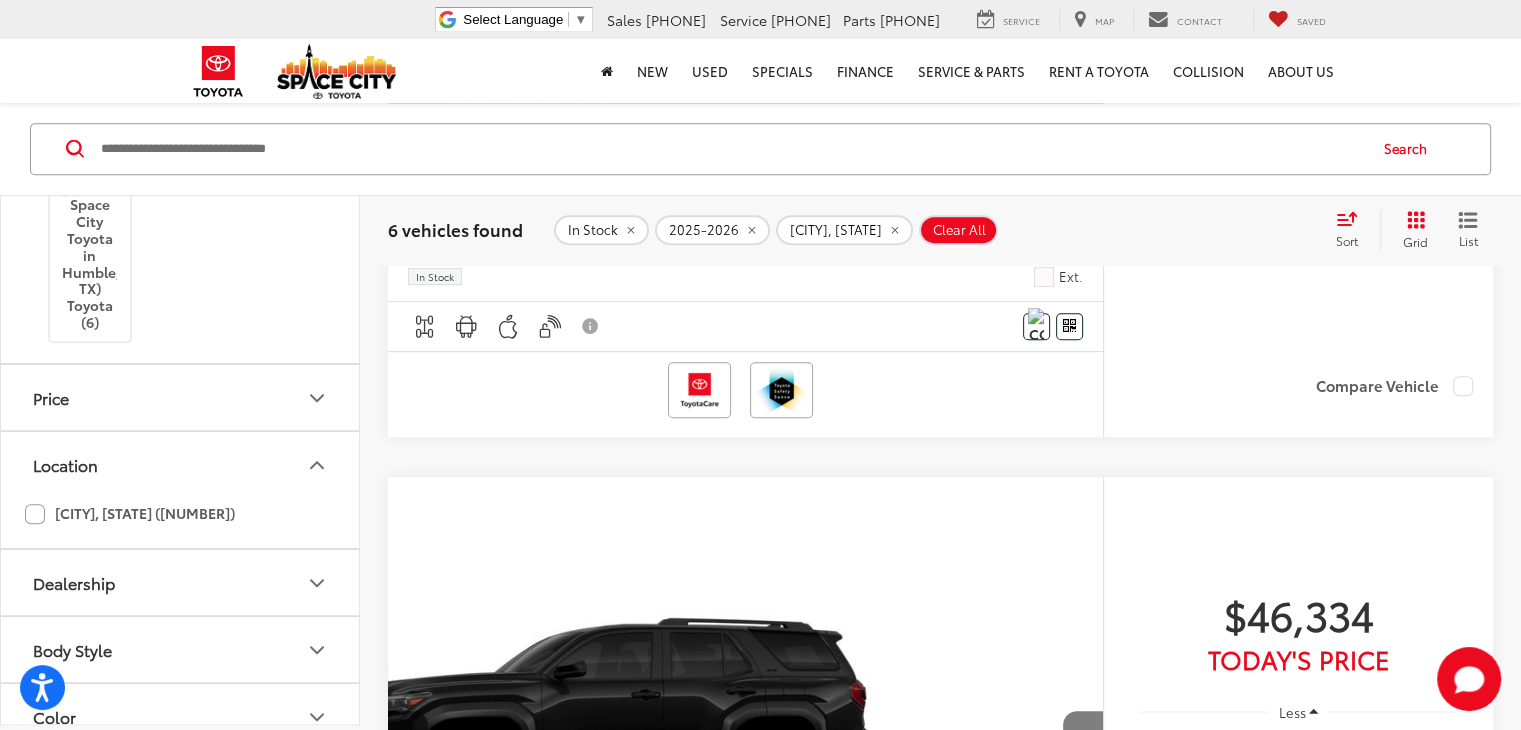 click at bounding box center [1083, 746] 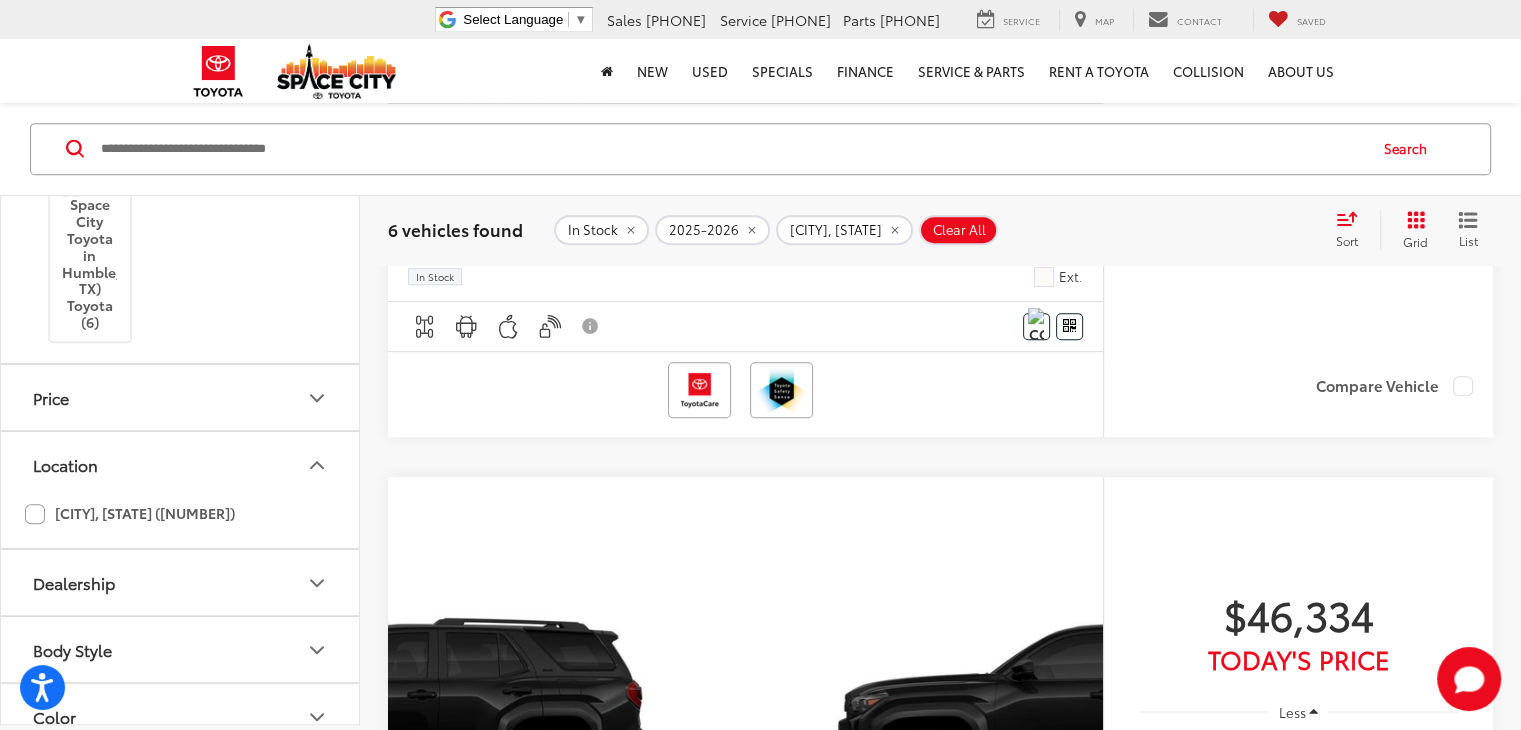 scroll, scrollTop: 0, scrollLeft: 1944, axis: horizontal 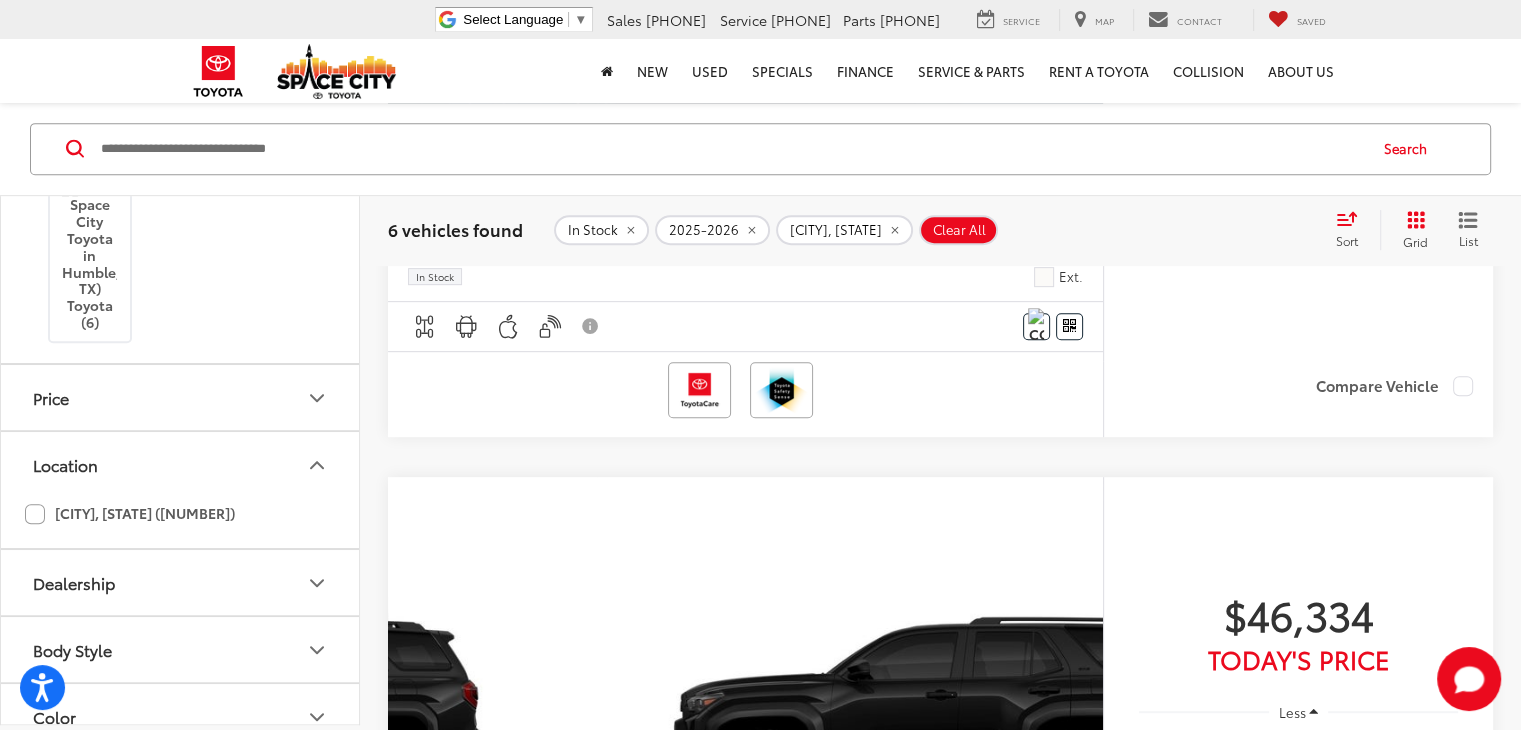 click on "View More" at bounding box center (2391, 747) 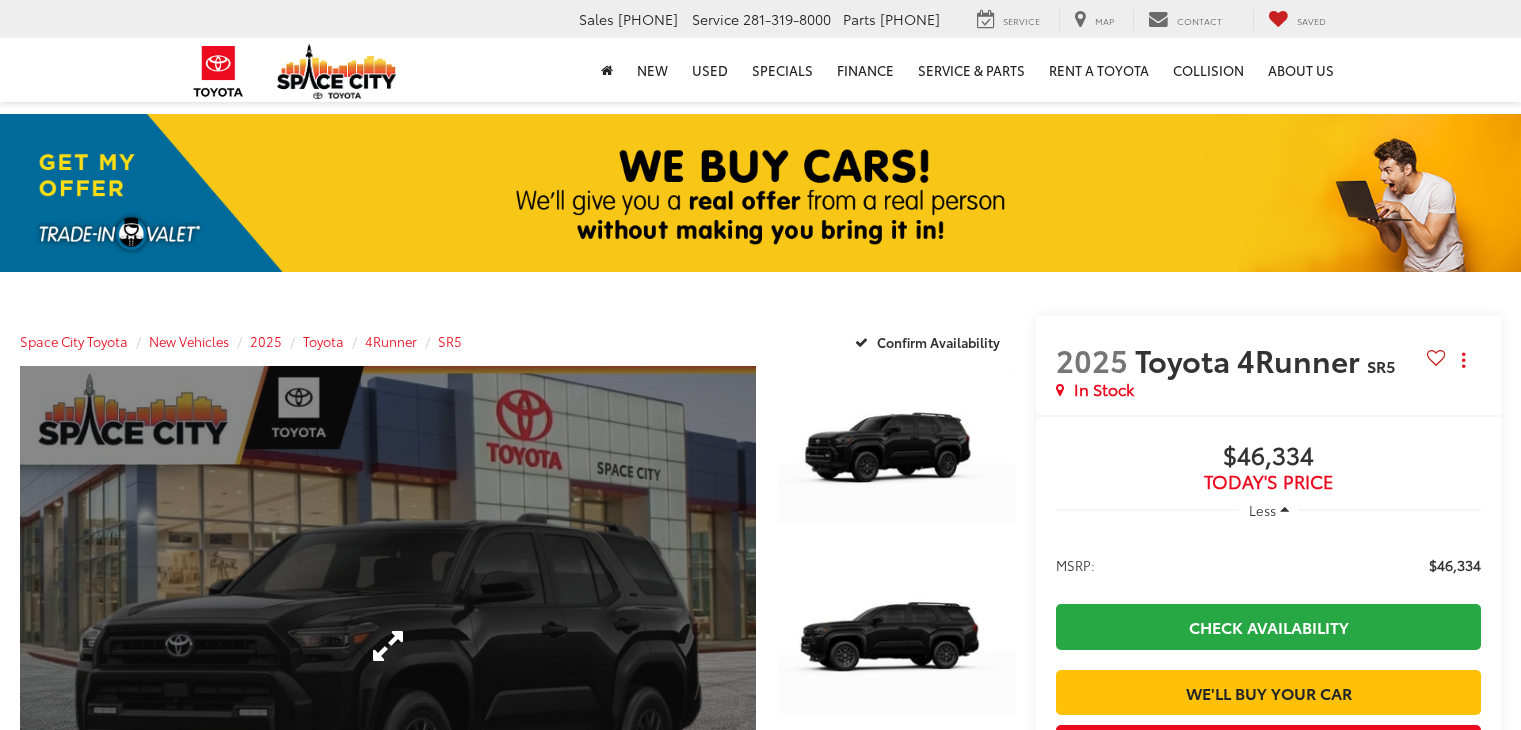 scroll, scrollTop: 0, scrollLeft: 0, axis: both 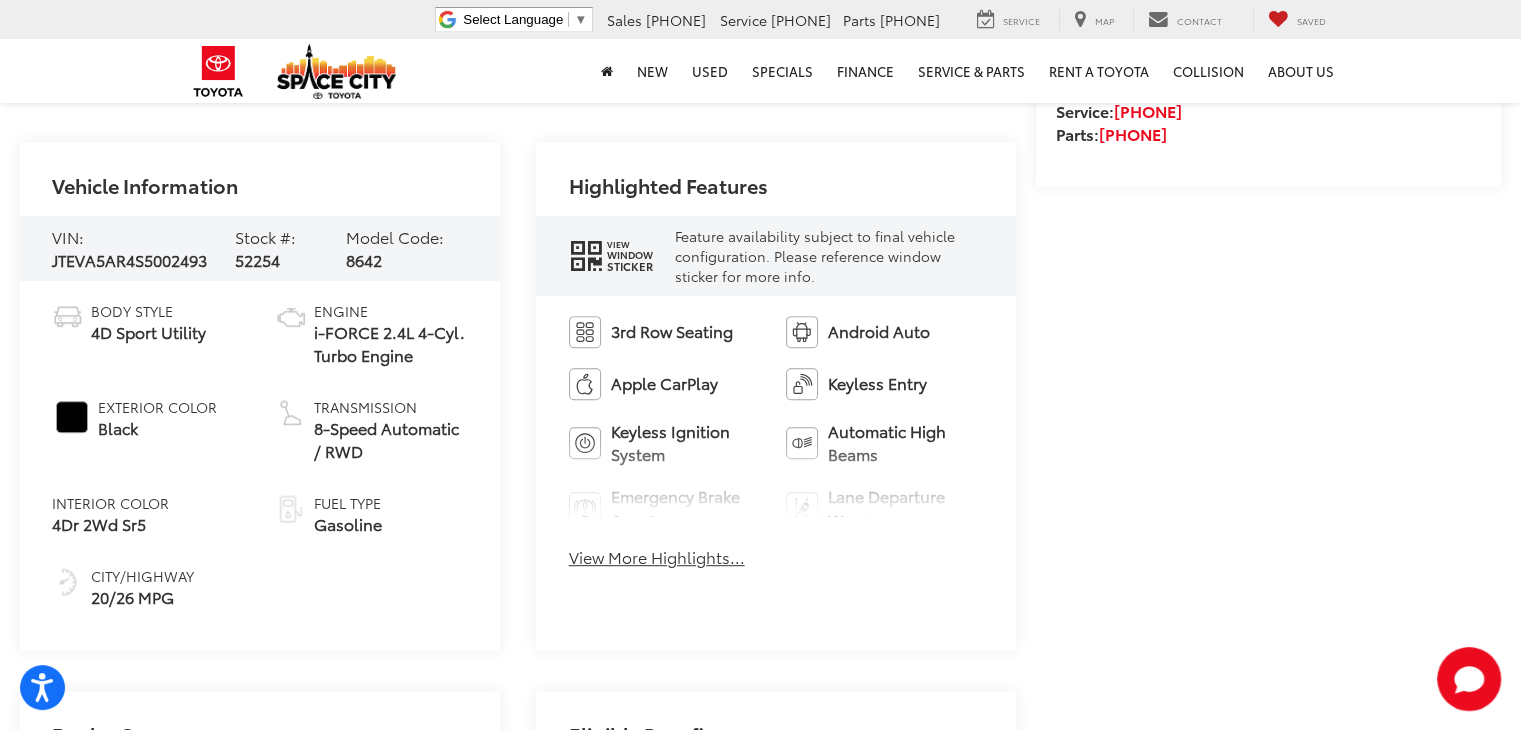 click on "View More Highlights..." at bounding box center [657, 557] 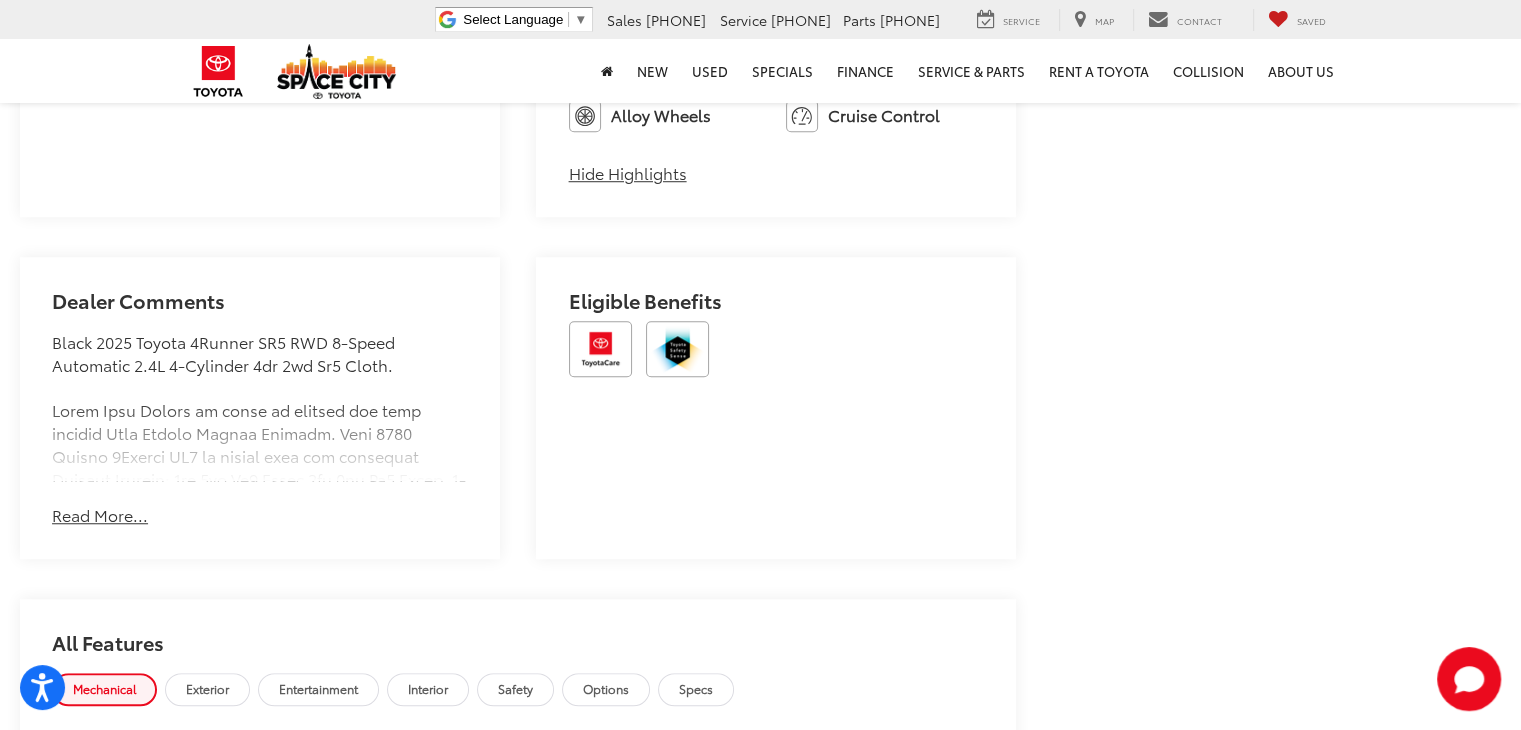 scroll, scrollTop: 1500, scrollLeft: 0, axis: vertical 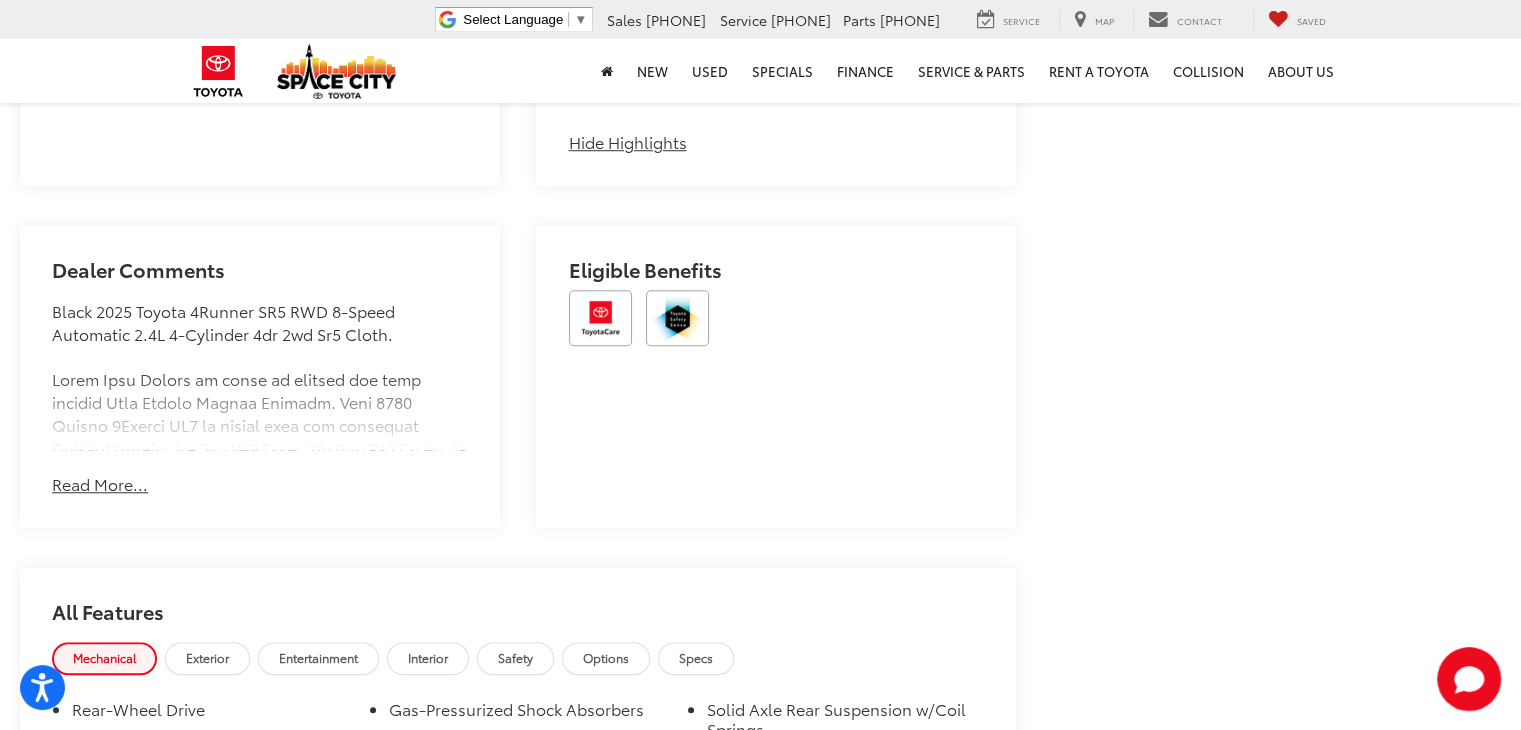 click on "Read More..." at bounding box center [100, 484] 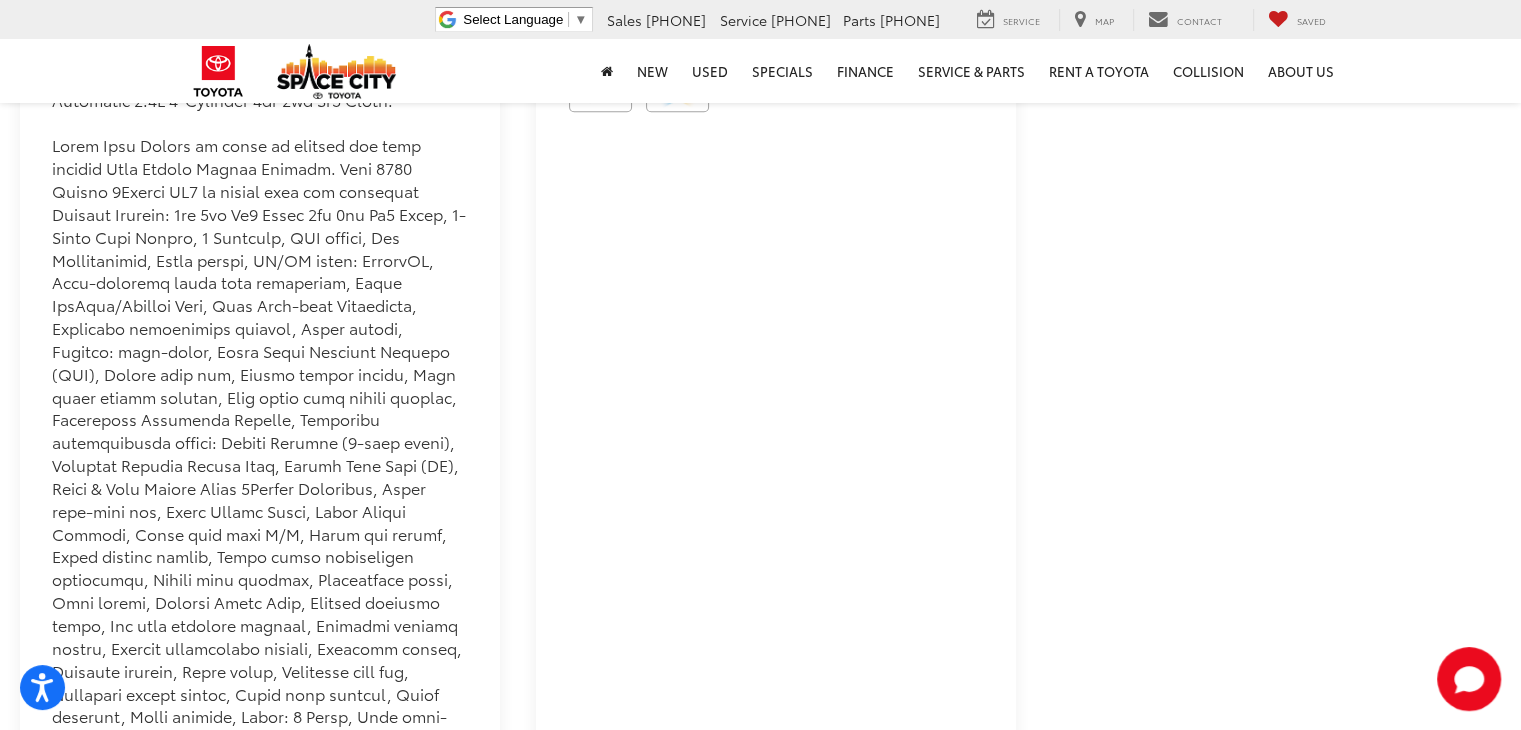 scroll, scrollTop: 1700, scrollLeft: 0, axis: vertical 